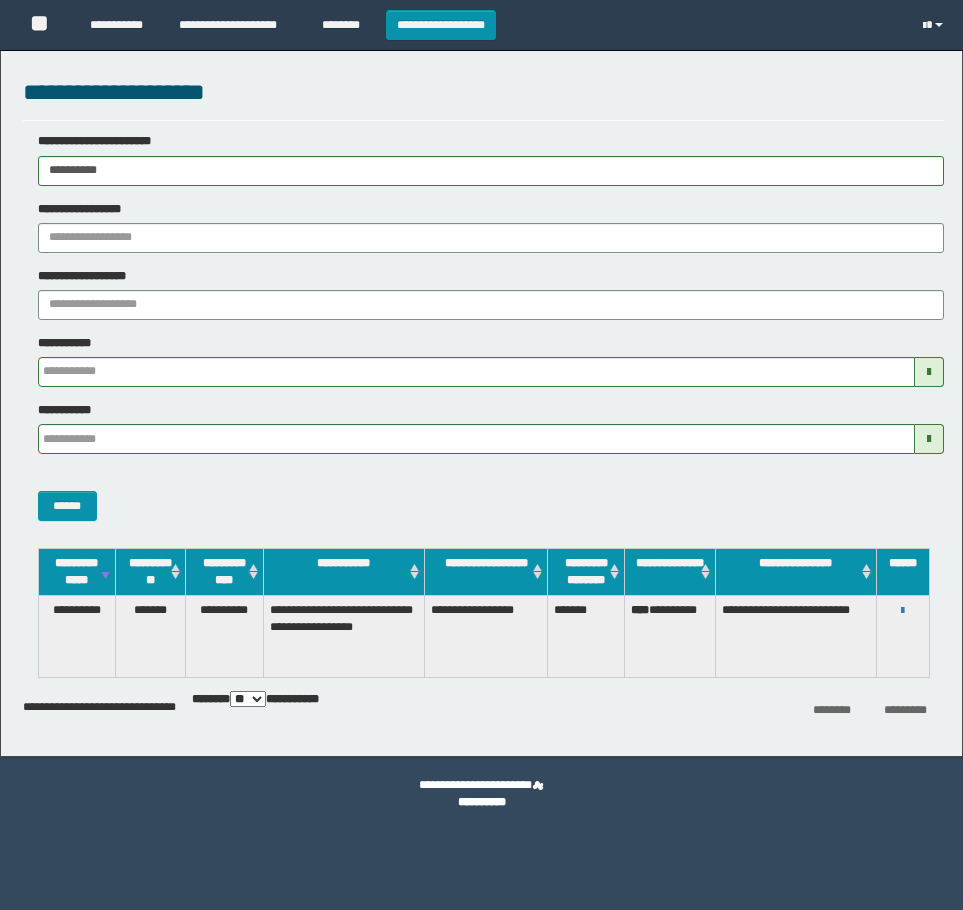 scroll, scrollTop: 0, scrollLeft: 0, axis: both 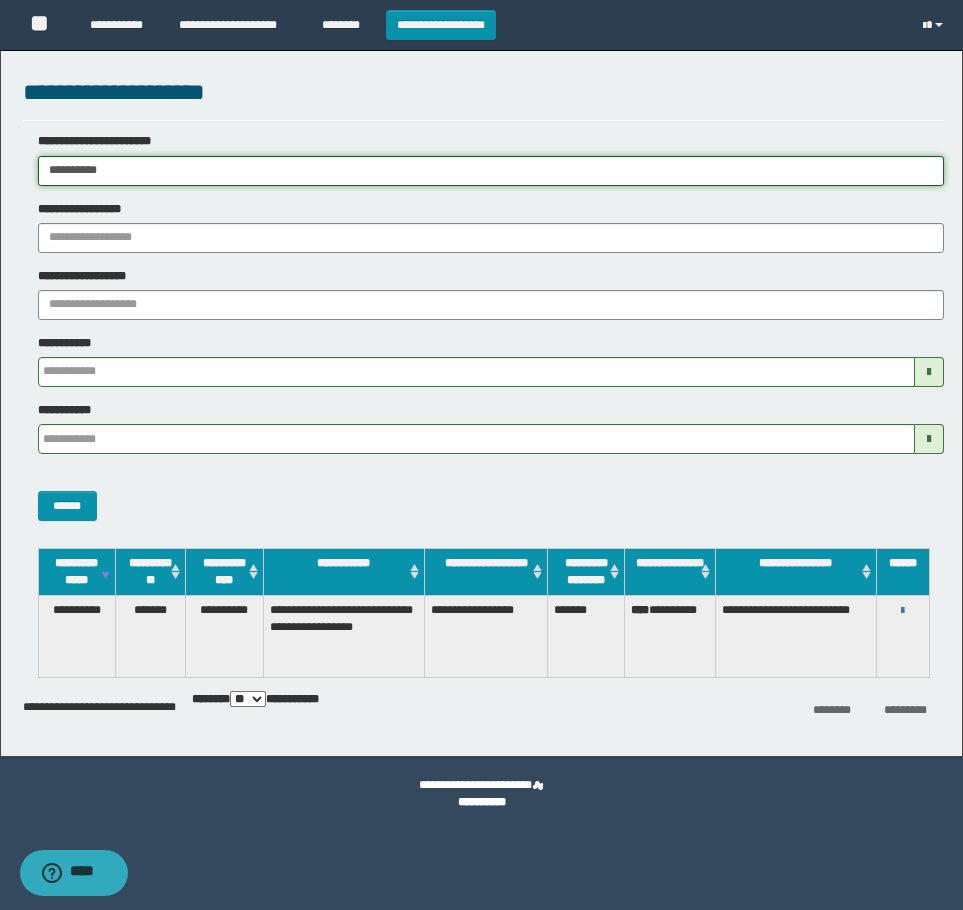 drag, startPoint x: 0, startPoint y: 0, endPoint x: -4, endPoint y: 250, distance: 250.032 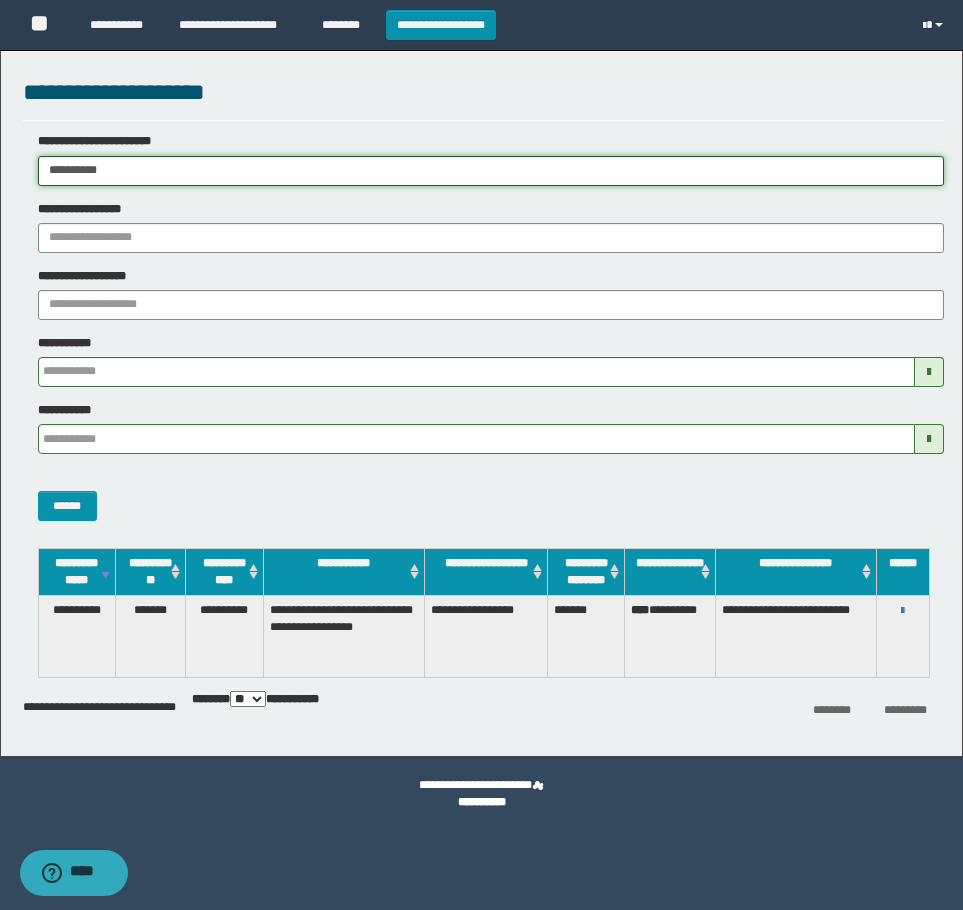 click on "**********" at bounding box center (481, 455) 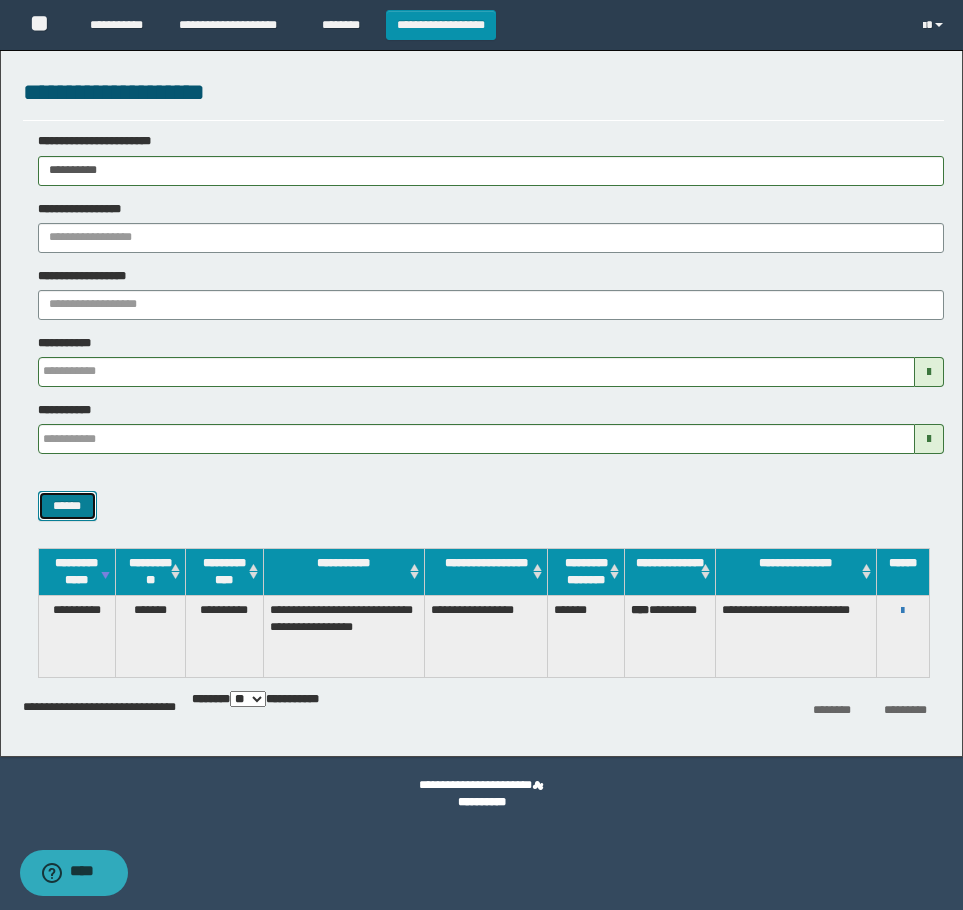 click on "******" at bounding box center [67, 506] 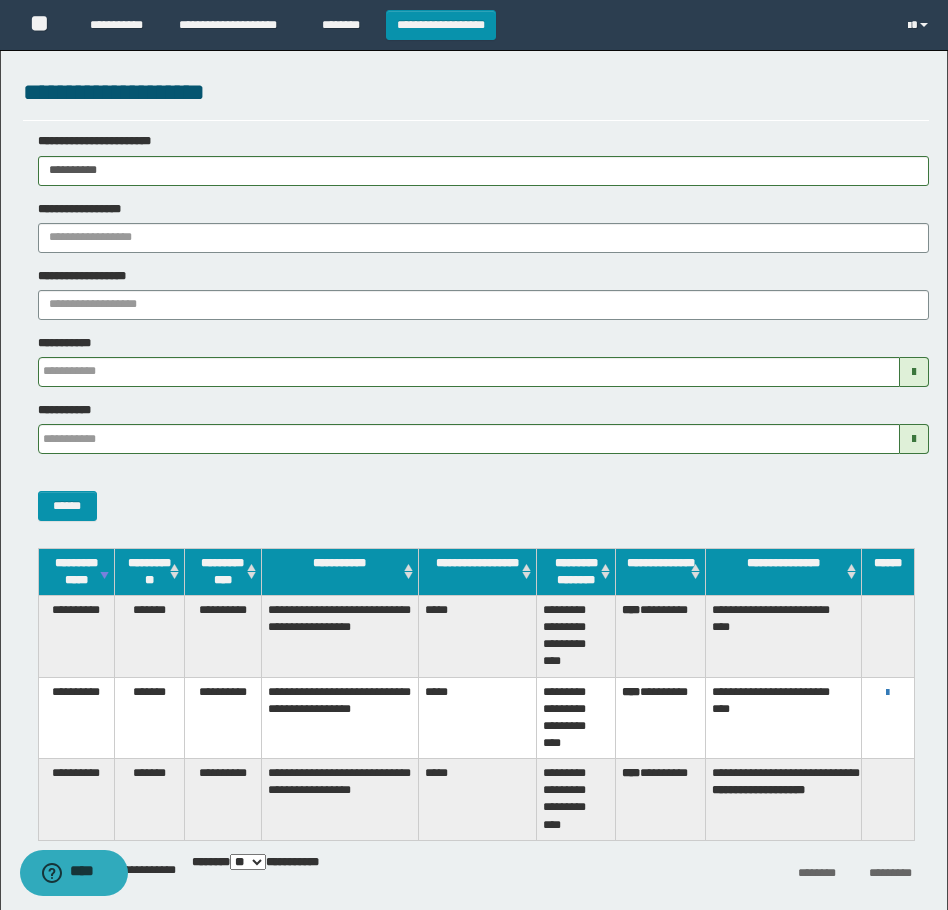 click on "**********" at bounding box center [888, 692] 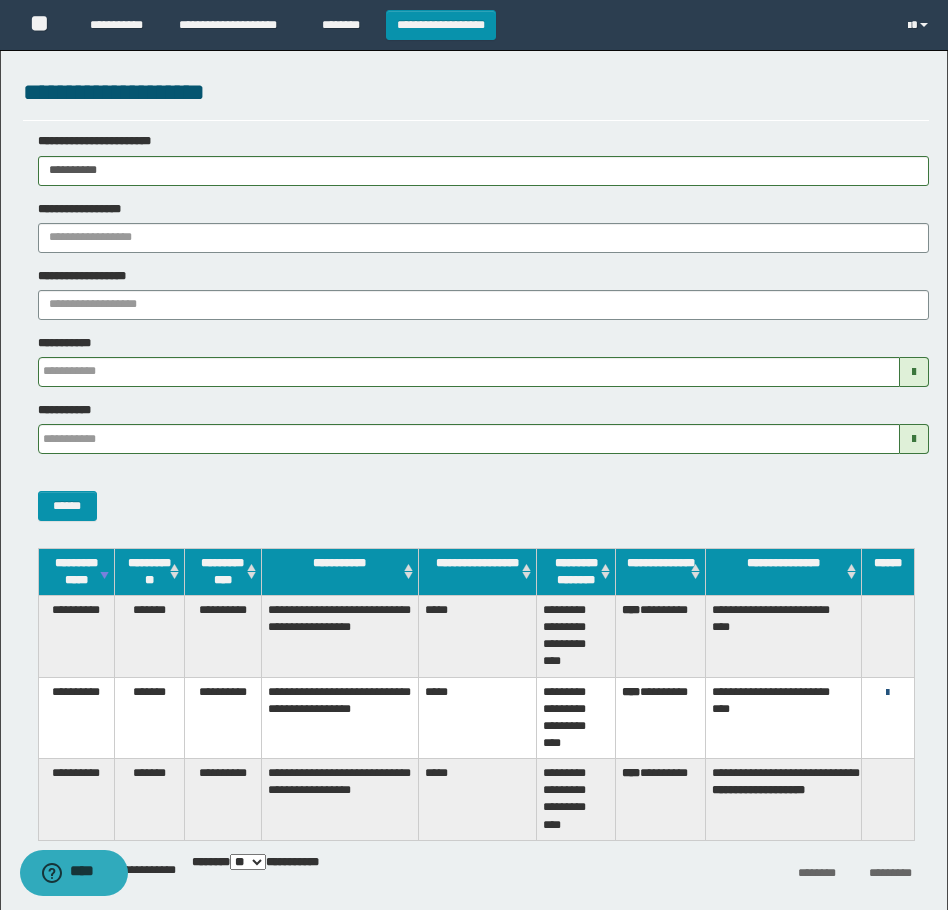 click at bounding box center [887, 693] 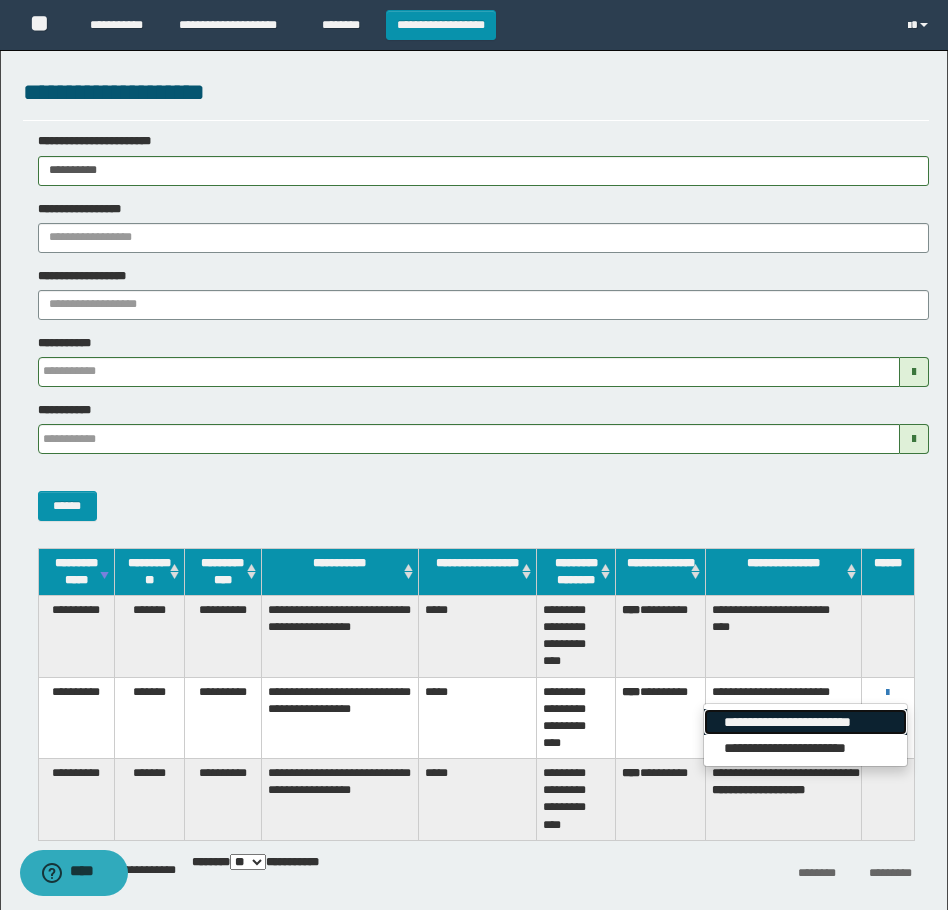 click on "**********" at bounding box center [805, 722] 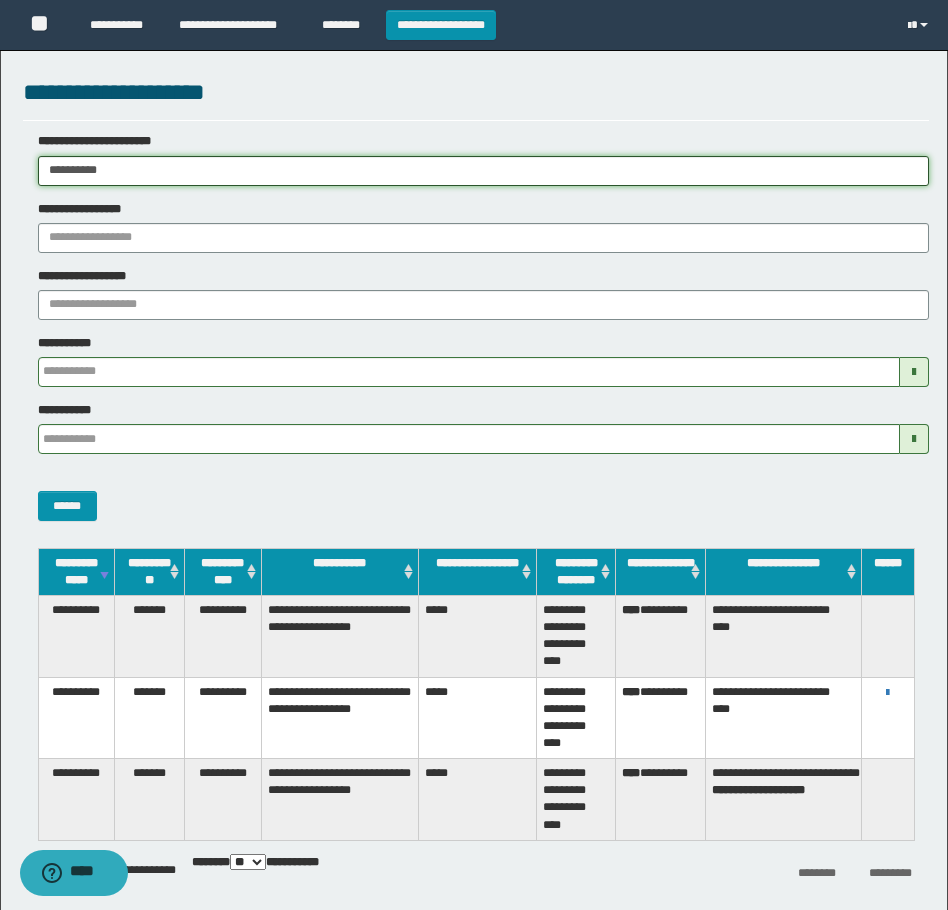 drag, startPoint x: 207, startPoint y: 185, endPoint x: -4, endPoint y: 213, distance: 212.84972 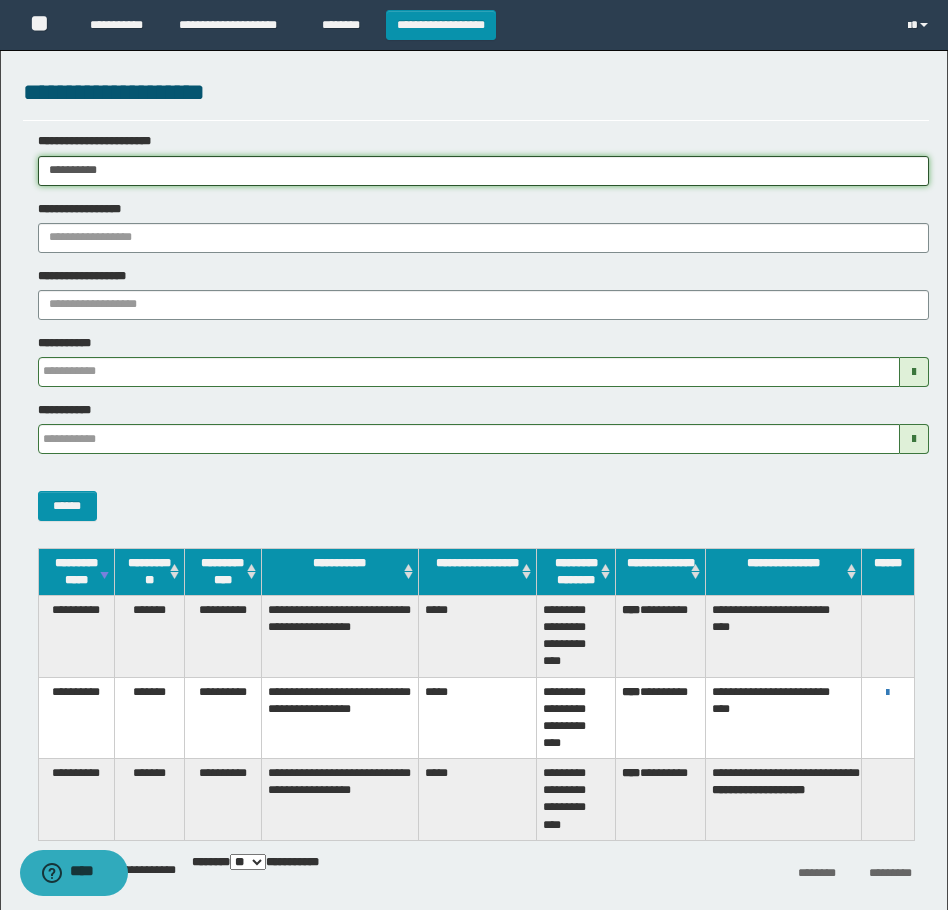 click on "**********" at bounding box center [474, 455] 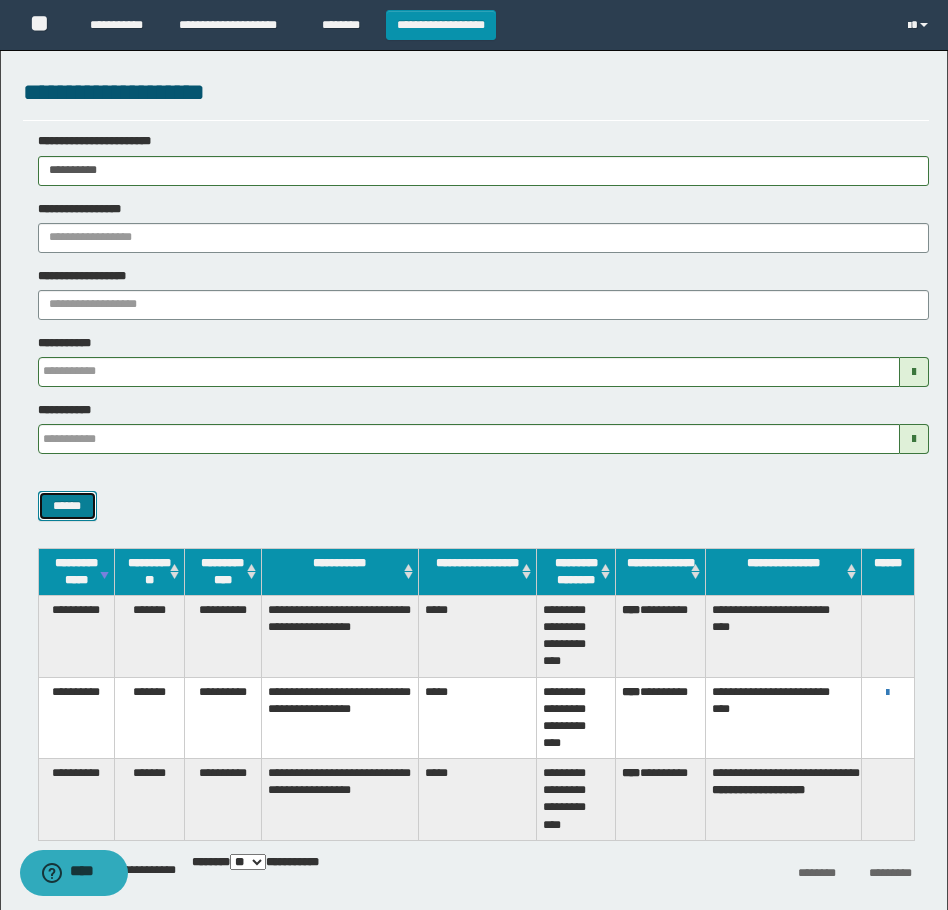 click on "******" at bounding box center [67, 506] 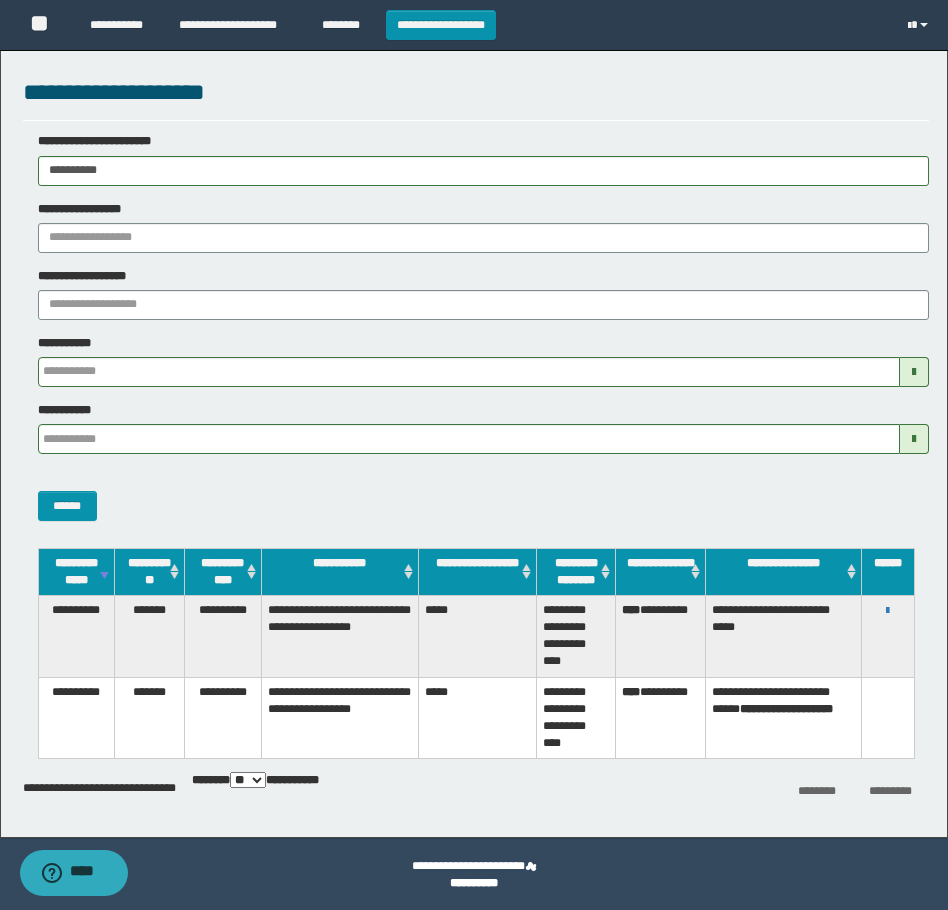 click on "**********" at bounding box center (888, 610) 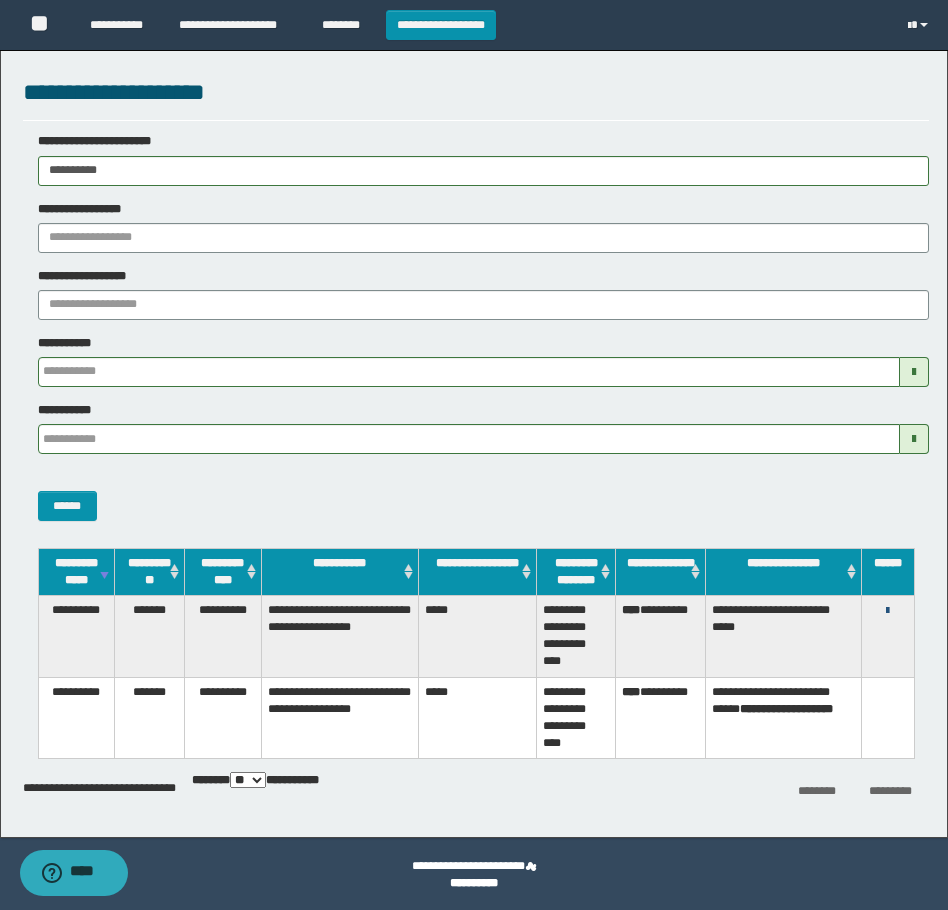 click at bounding box center [887, 611] 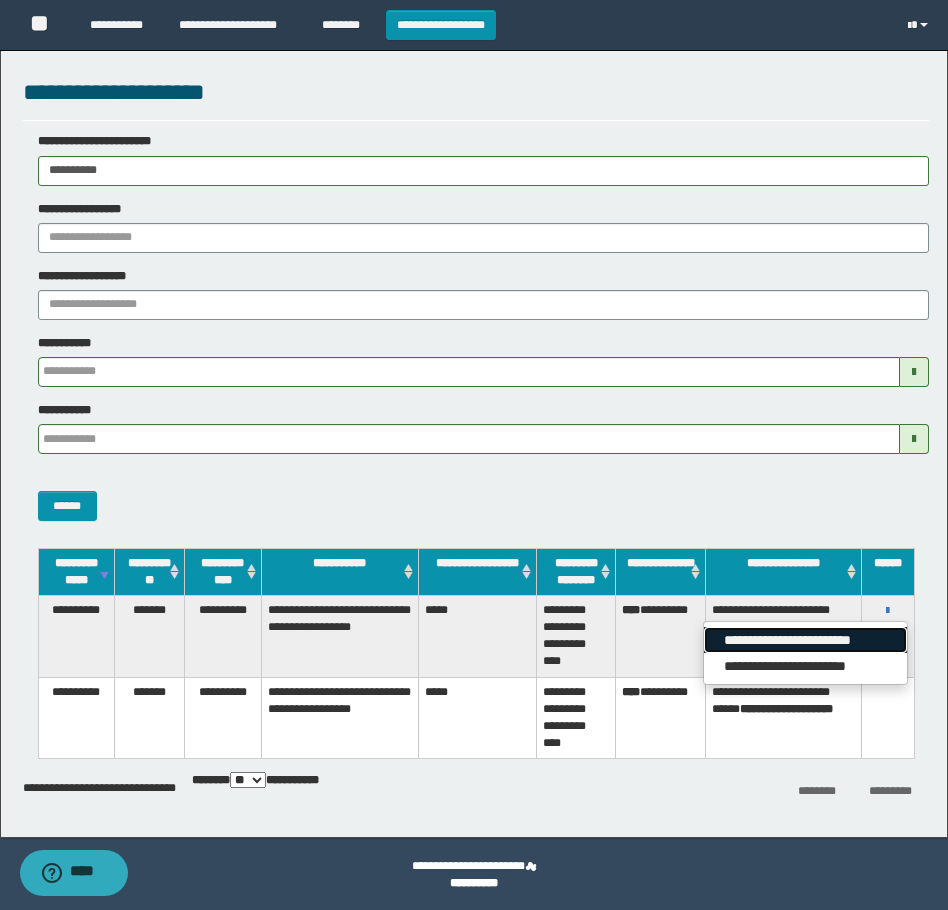 click on "**********" at bounding box center [805, 640] 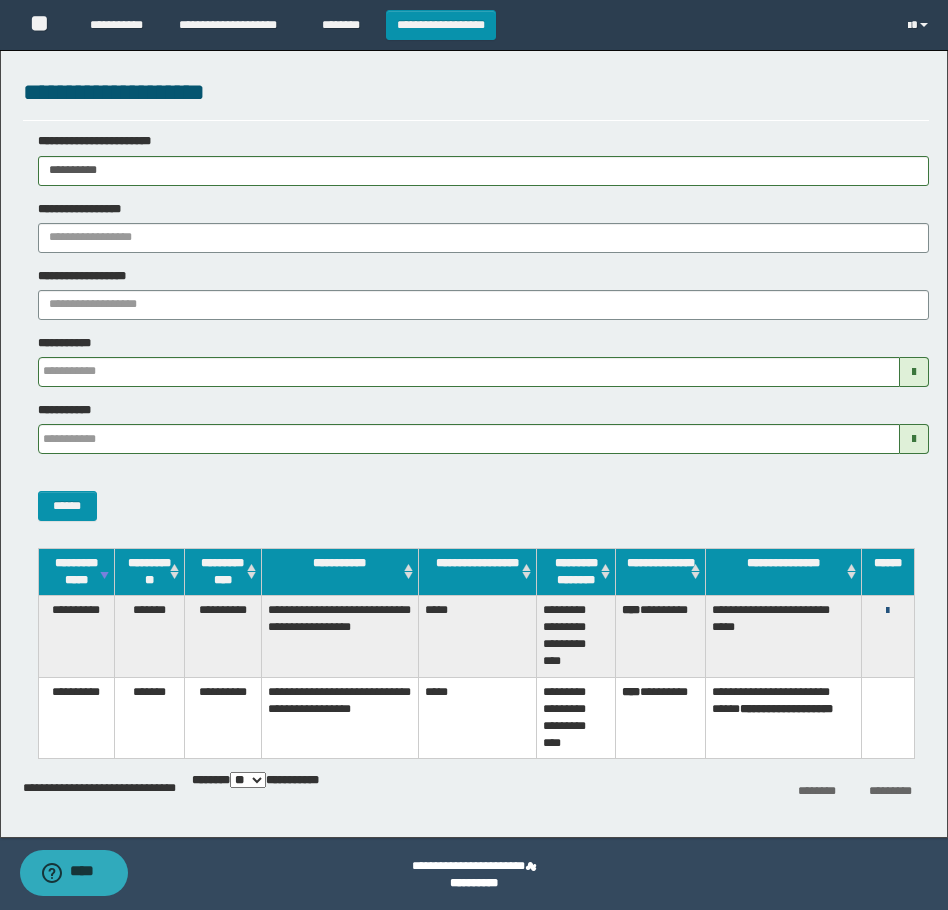 click at bounding box center [887, 611] 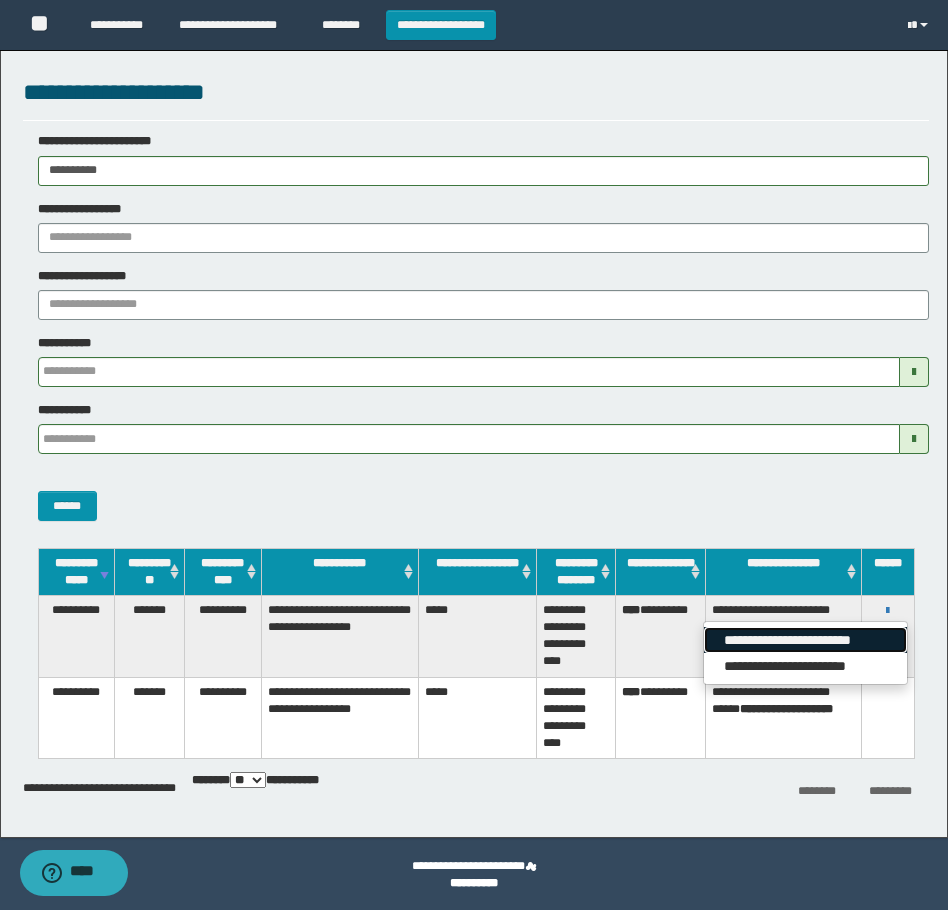 click on "**********" at bounding box center [805, 640] 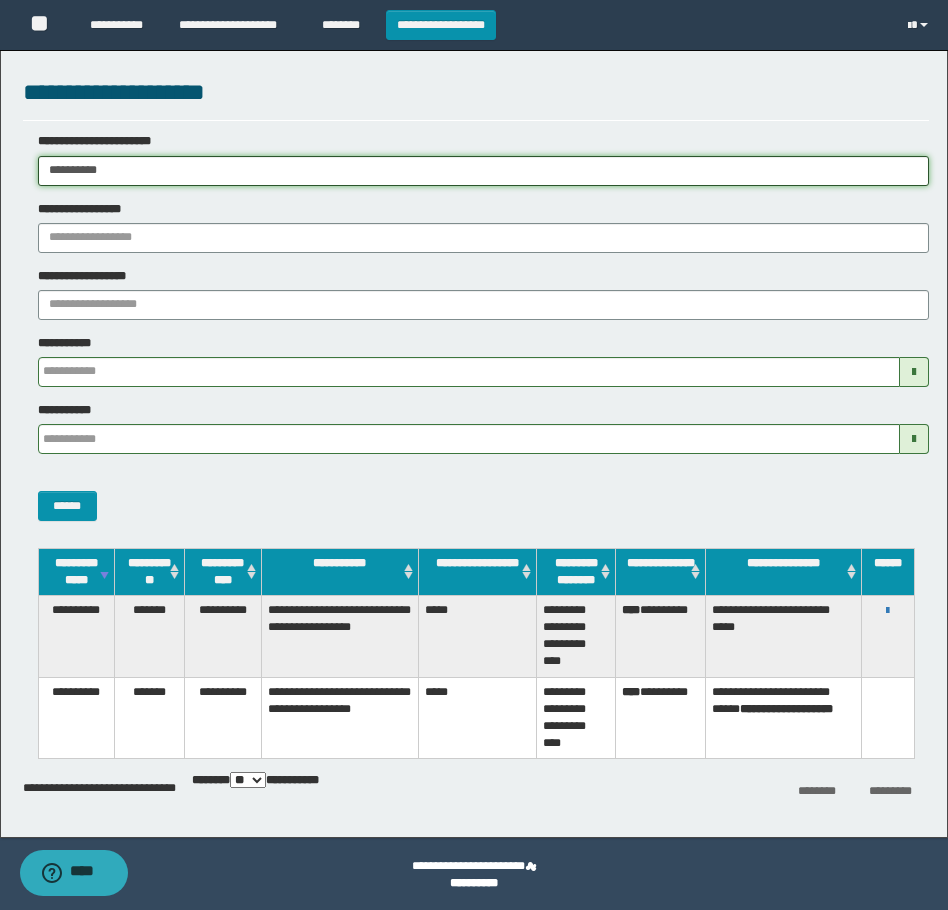 drag, startPoint x: 204, startPoint y: 158, endPoint x: 42, endPoint y: 255, distance: 188.82002 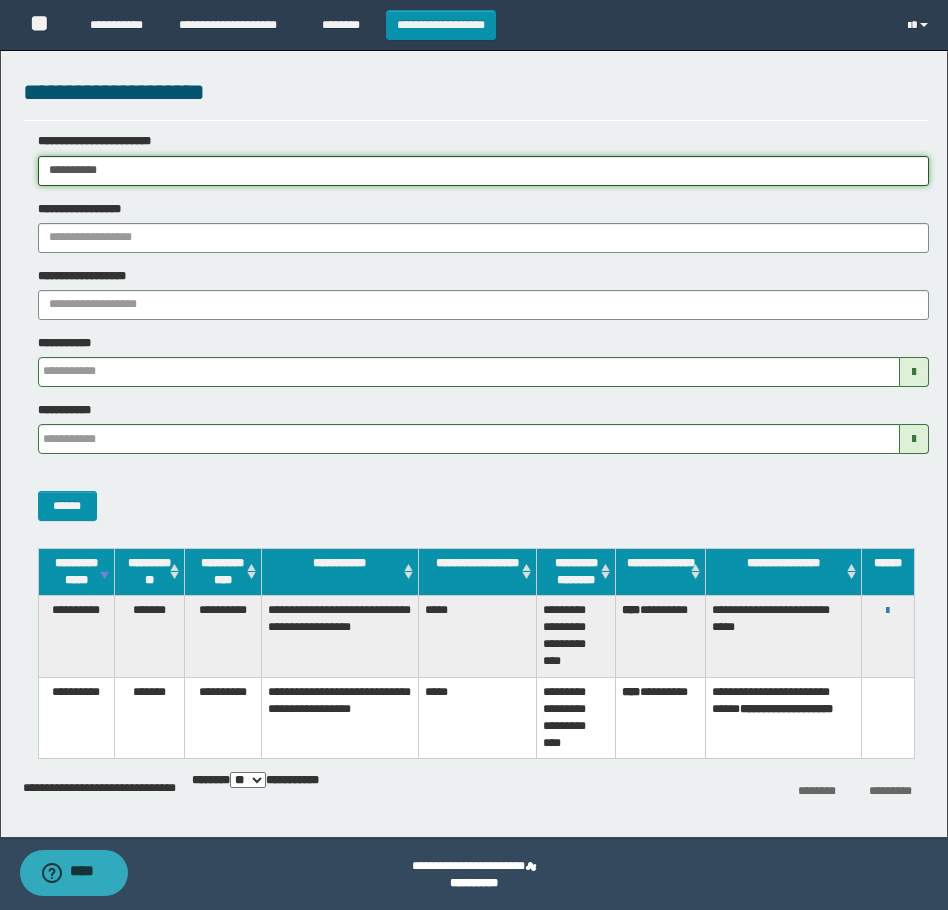 click on "**********" at bounding box center [474, 455] 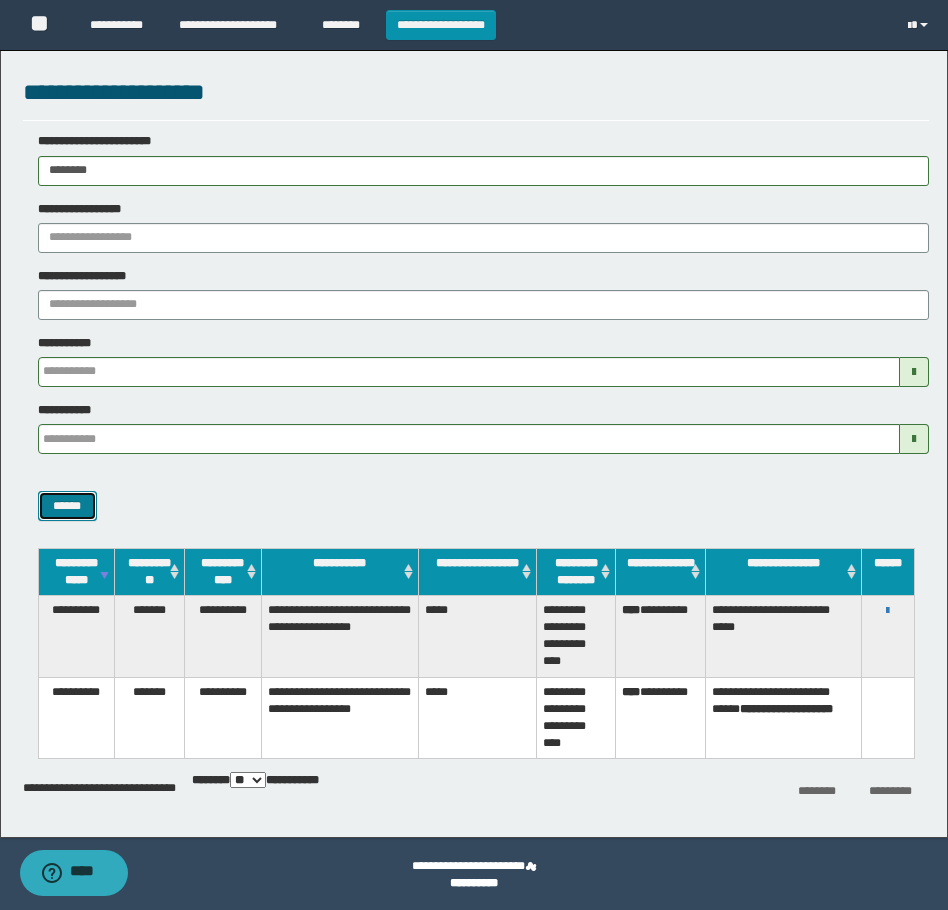 click on "******" at bounding box center (67, 506) 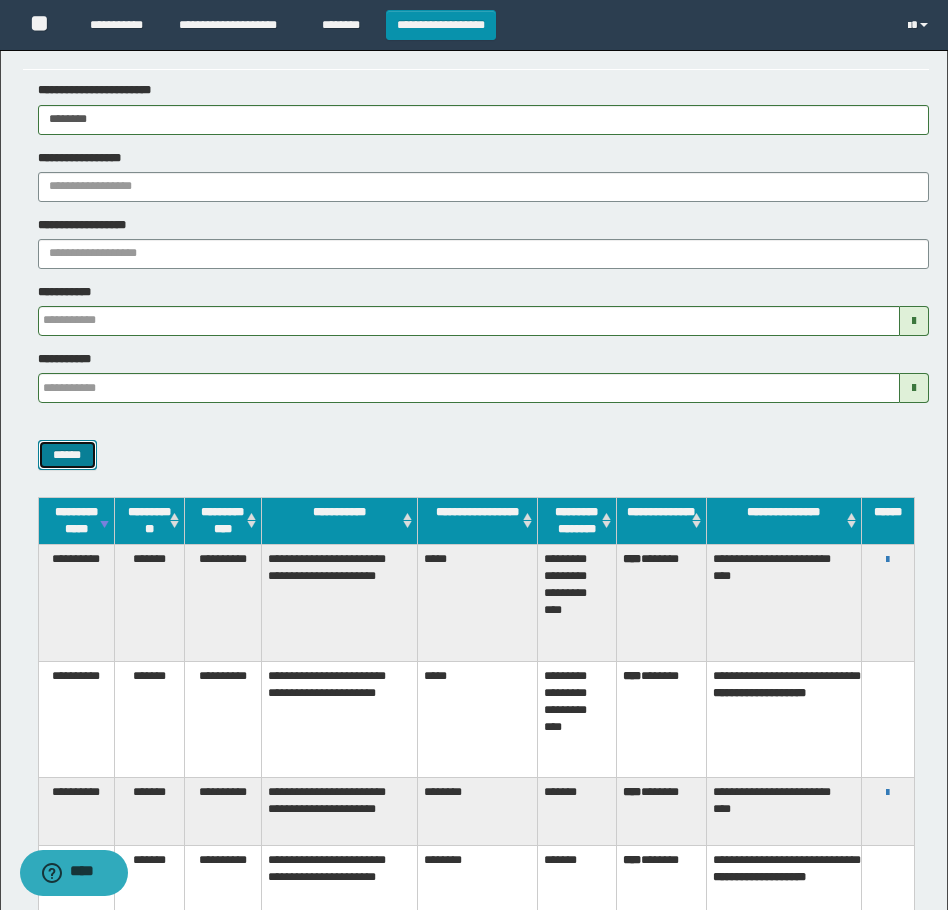 scroll, scrollTop: 100, scrollLeft: 0, axis: vertical 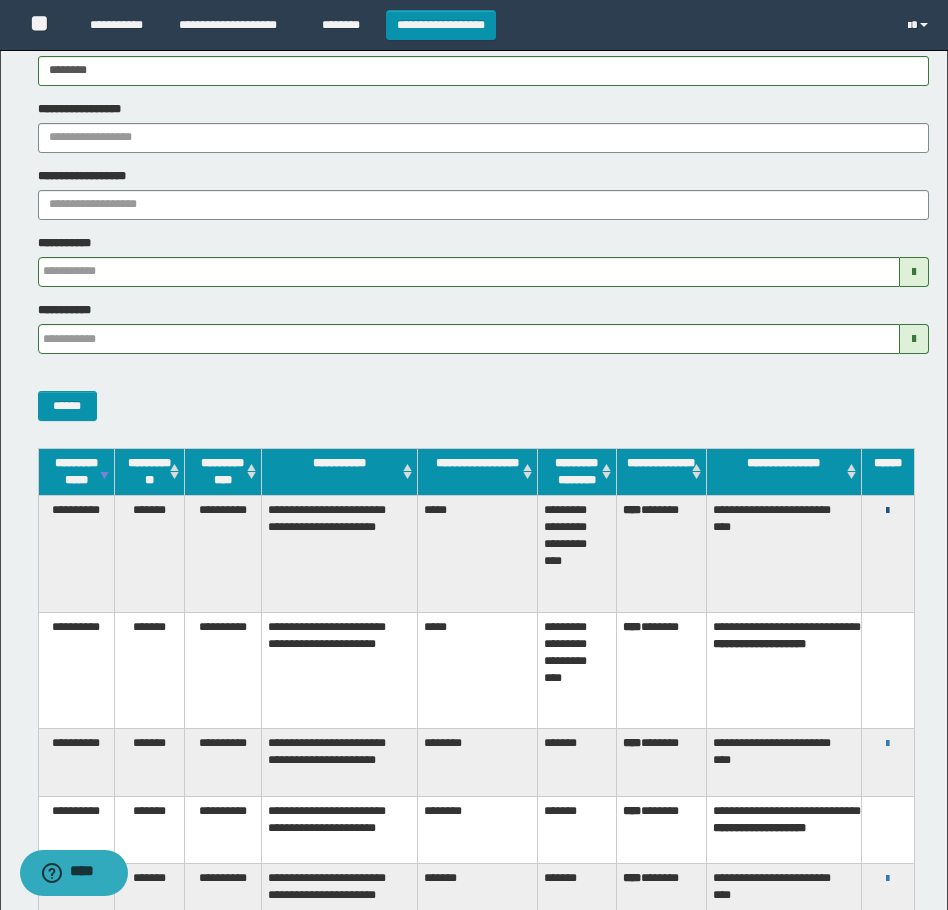 click at bounding box center [887, 511] 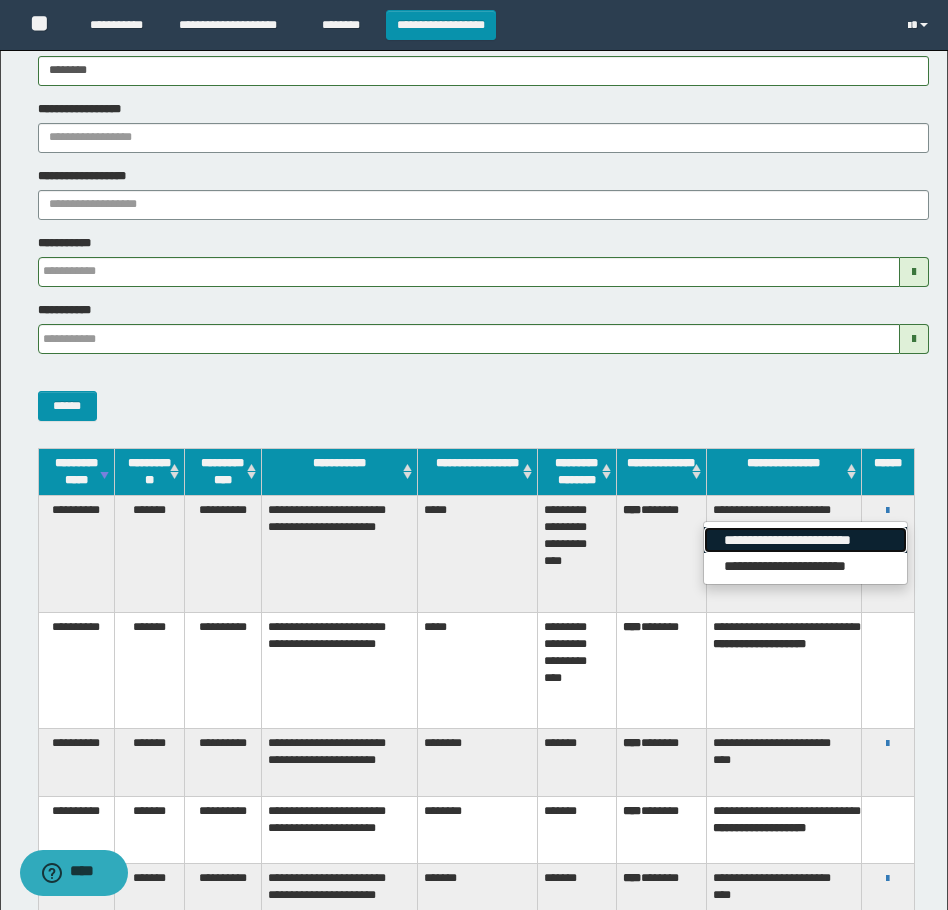 click on "**********" at bounding box center (805, 540) 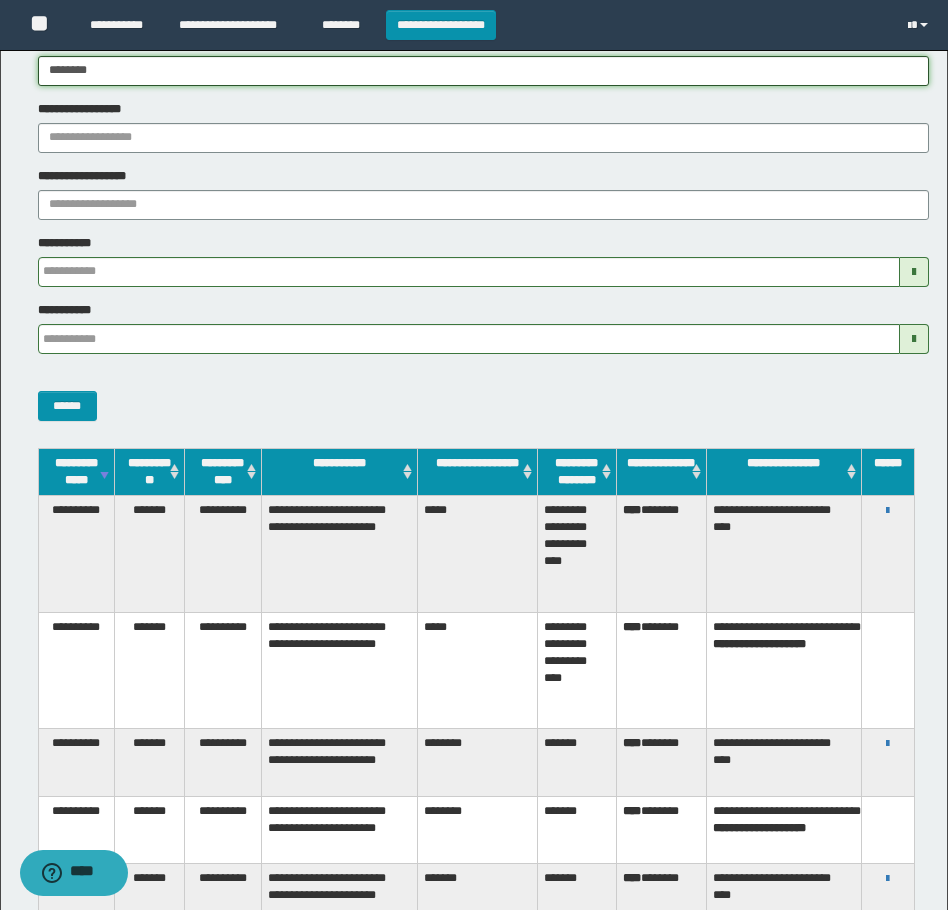 drag, startPoint x: 185, startPoint y: 81, endPoint x: -4, endPoint y: 125, distance: 194.05412 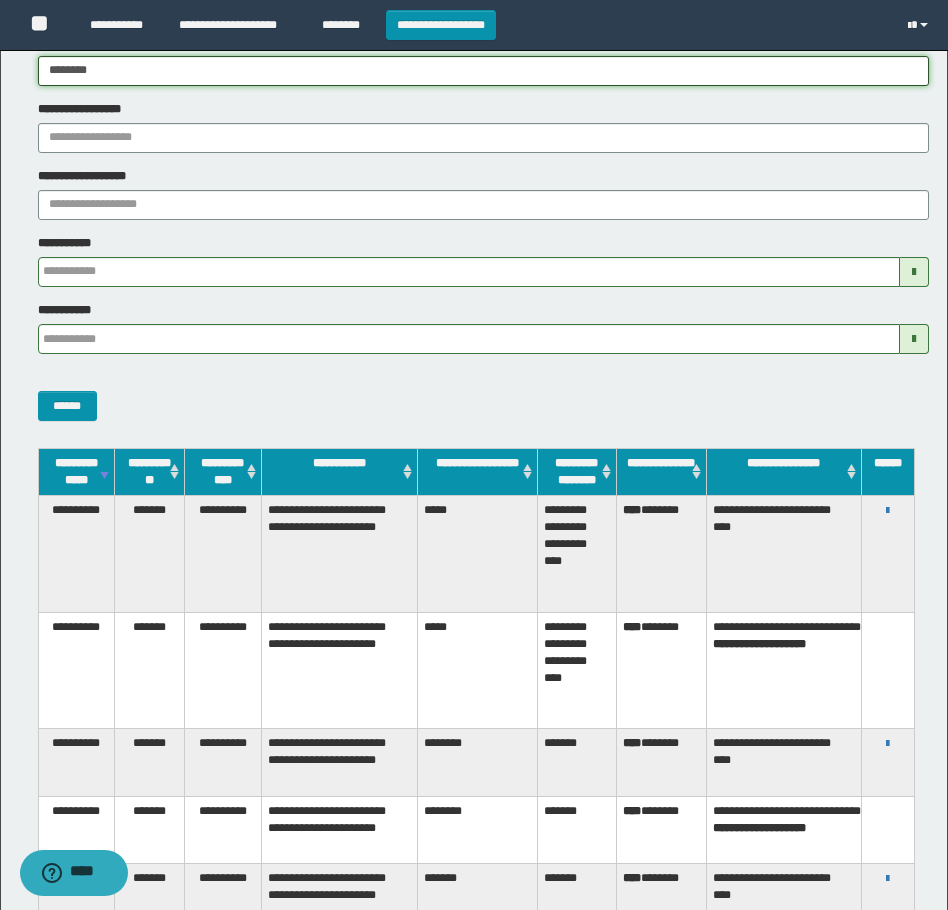 click on "**********" at bounding box center [474, 355] 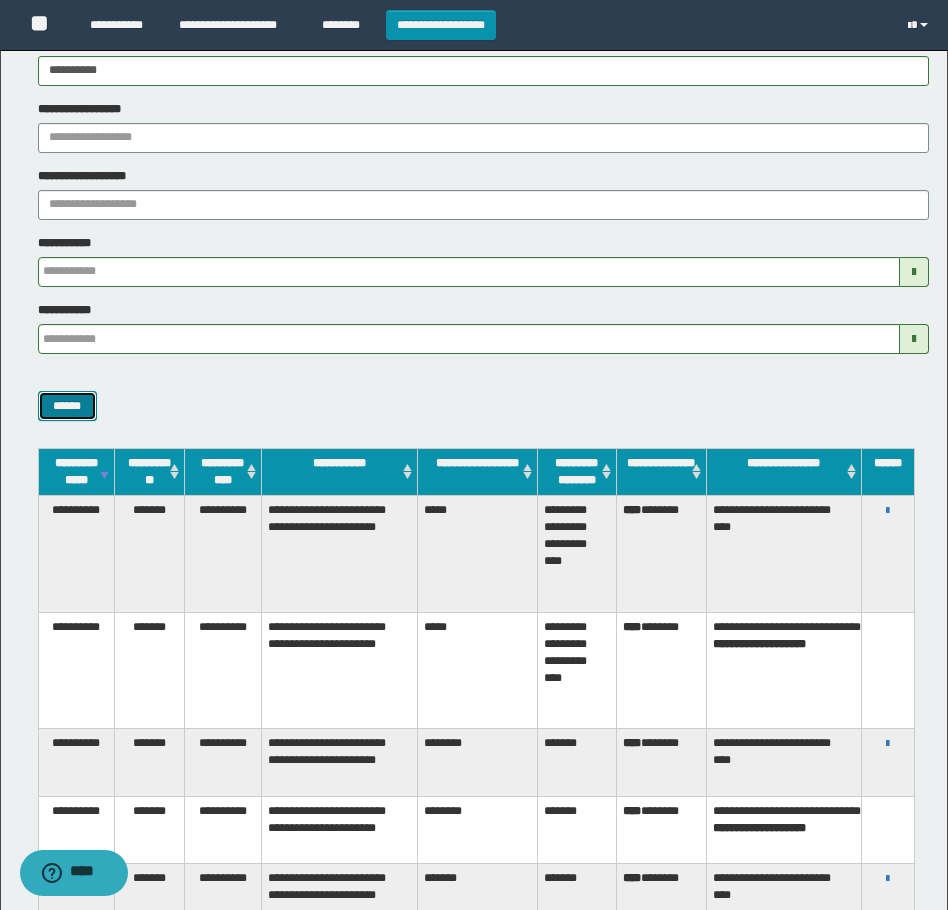 click on "******" at bounding box center (67, 406) 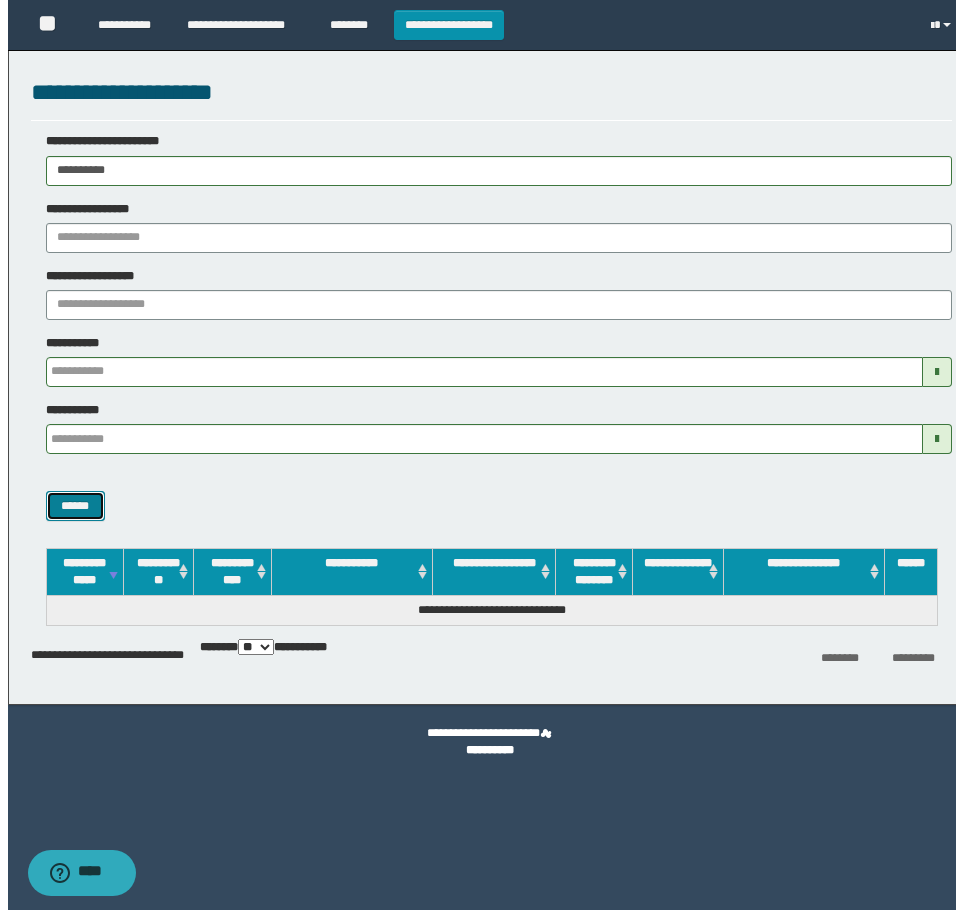 scroll, scrollTop: 0, scrollLeft: 0, axis: both 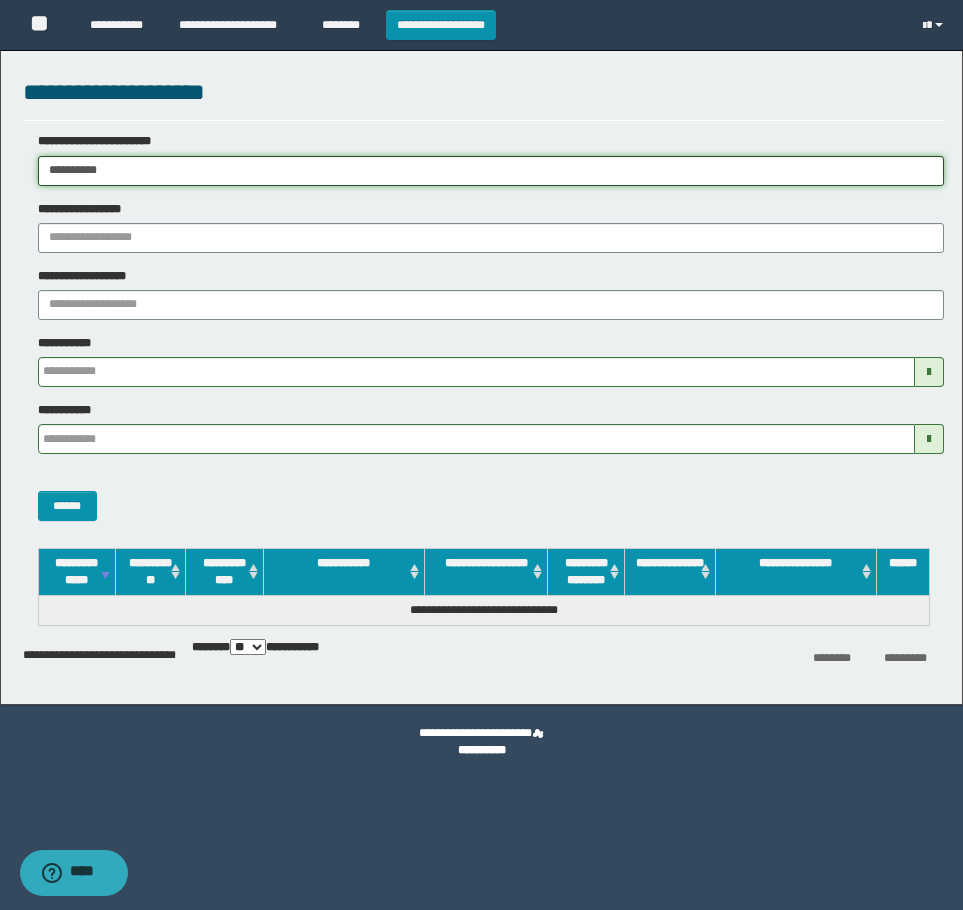 drag, startPoint x: 159, startPoint y: 177, endPoint x: -4, endPoint y: 195, distance: 163.99086 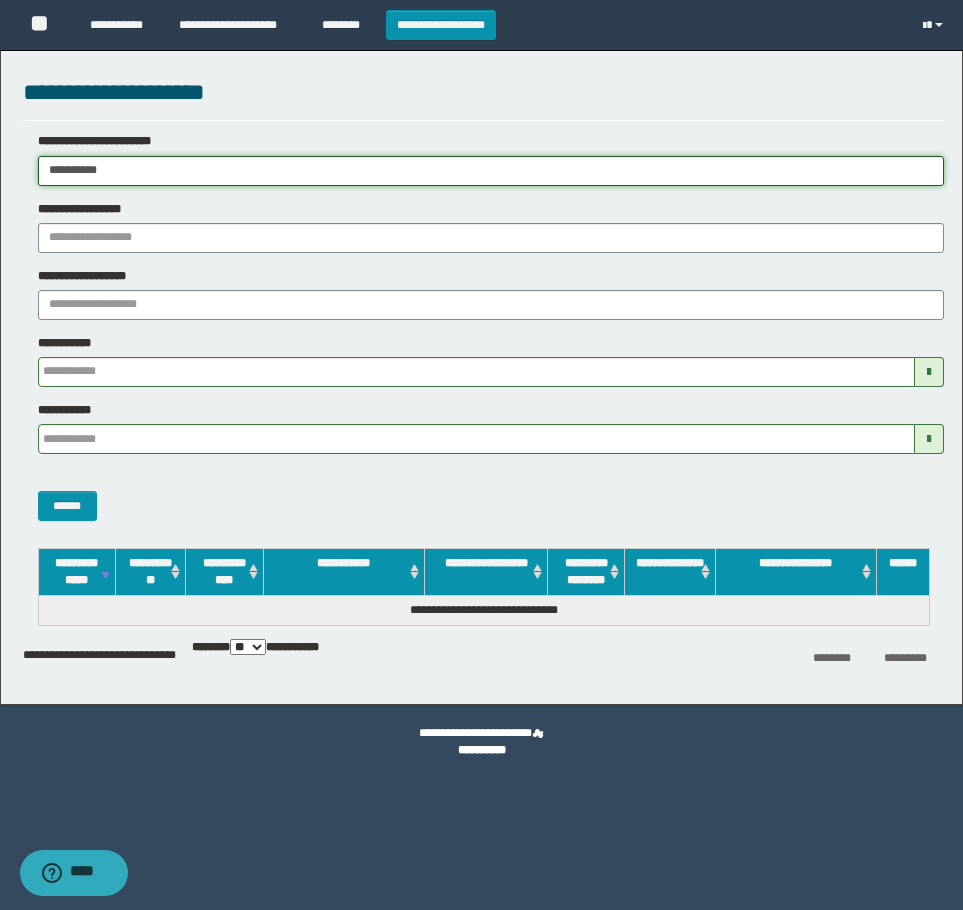 click on "**********" at bounding box center (481, 455) 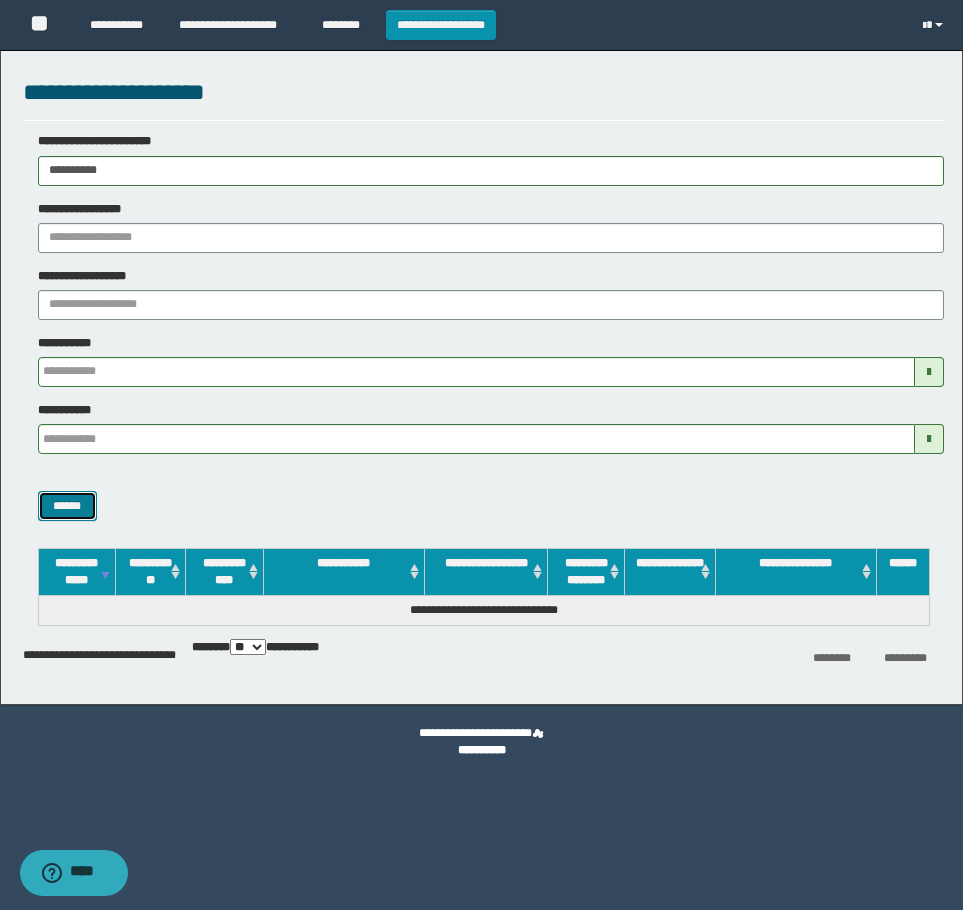 click on "******" at bounding box center [67, 506] 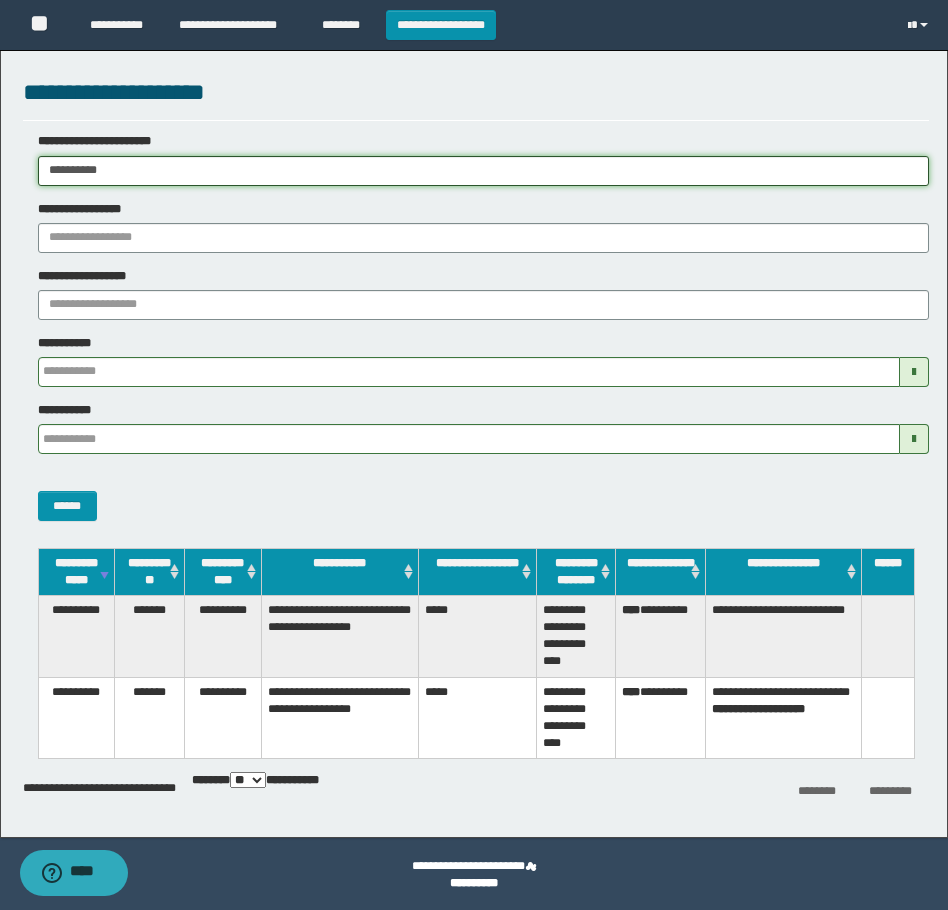 drag, startPoint x: 173, startPoint y: 178, endPoint x: -4, endPoint y: 224, distance: 182.87975 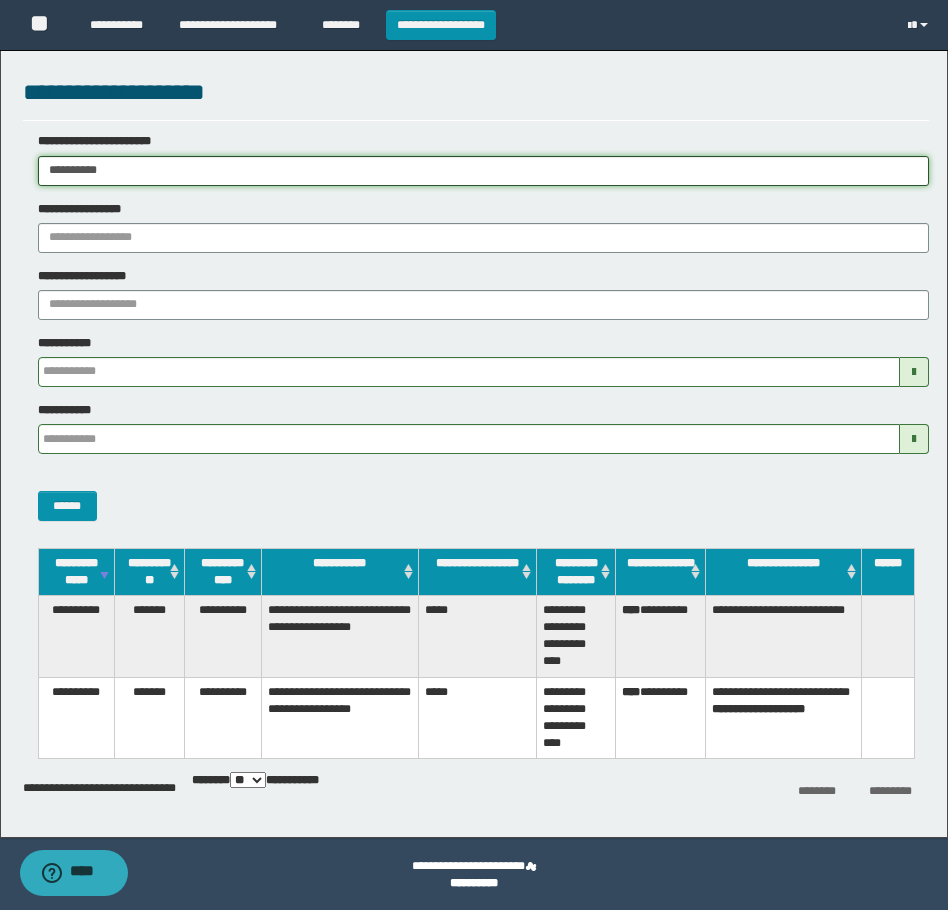 click on "**********" at bounding box center (474, 455) 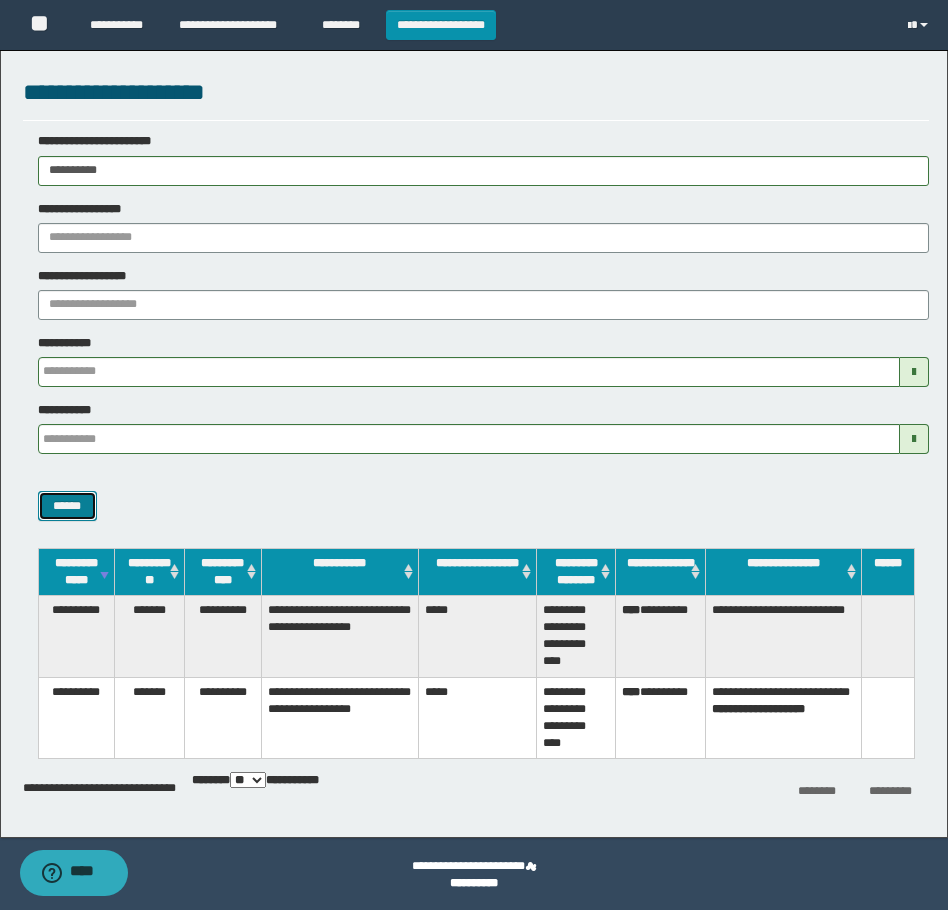 click on "******" at bounding box center [67, 506] 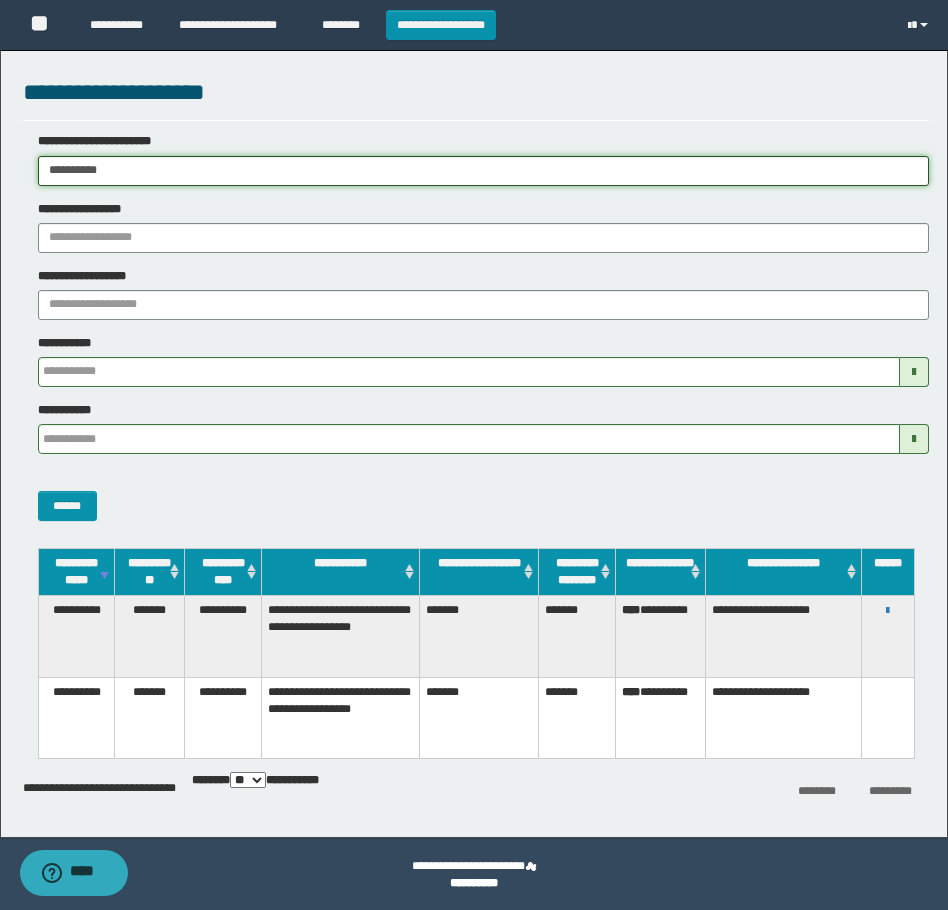 drag, startPoint x: 174, startPoint y: 156, endPoint x: 138, endPoint y: 465, distance: 311.09003 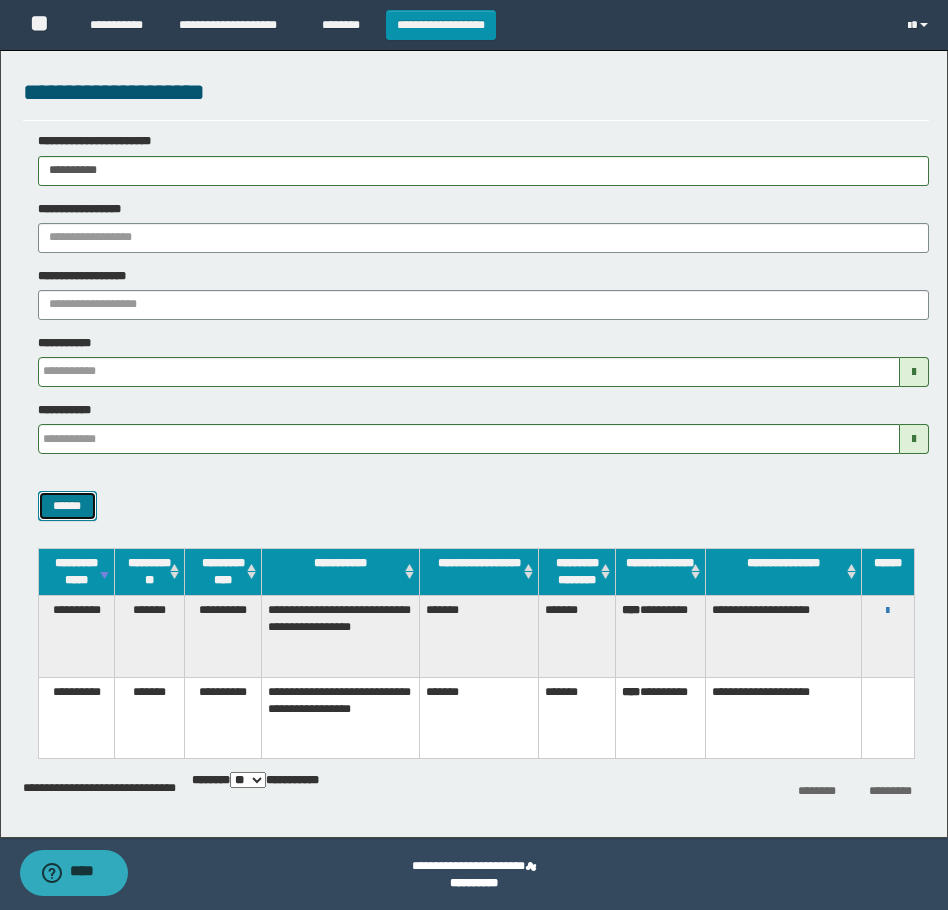 click on "******" at bounding box center [67, 506] 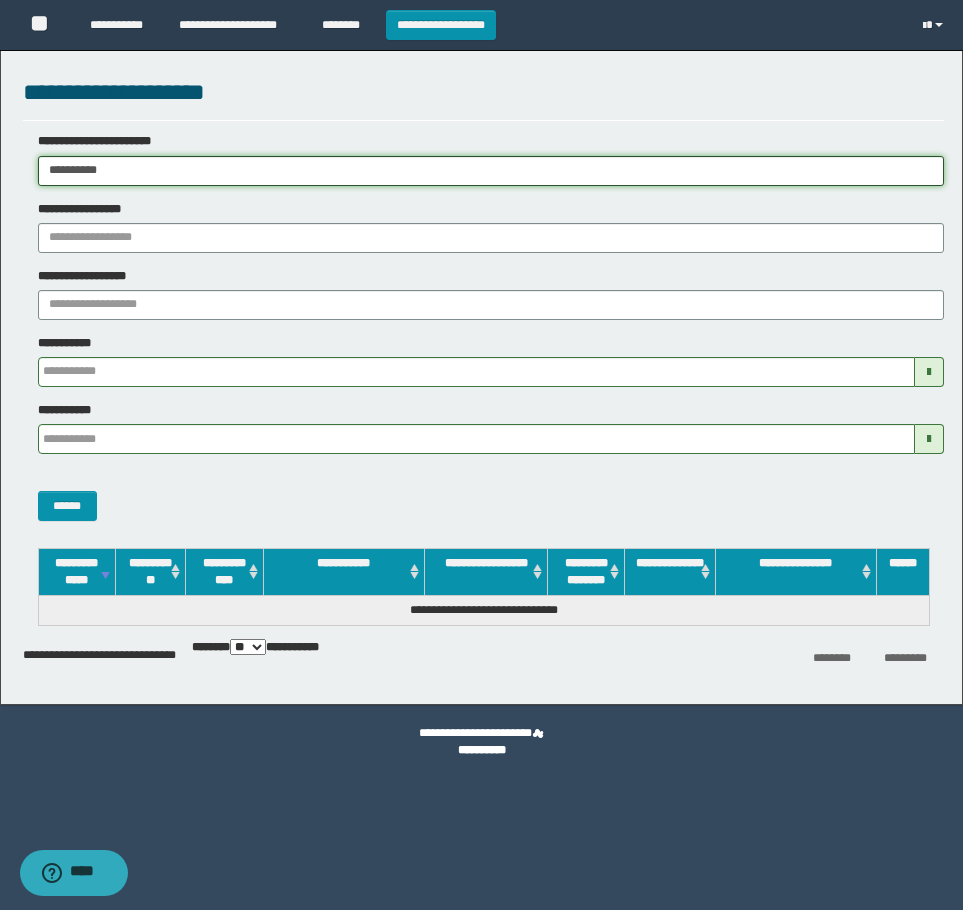 drag, startPoint x: 141, startPoint y: 168, endPoint x: -4, endPoint y: 221, distance: 154.38264 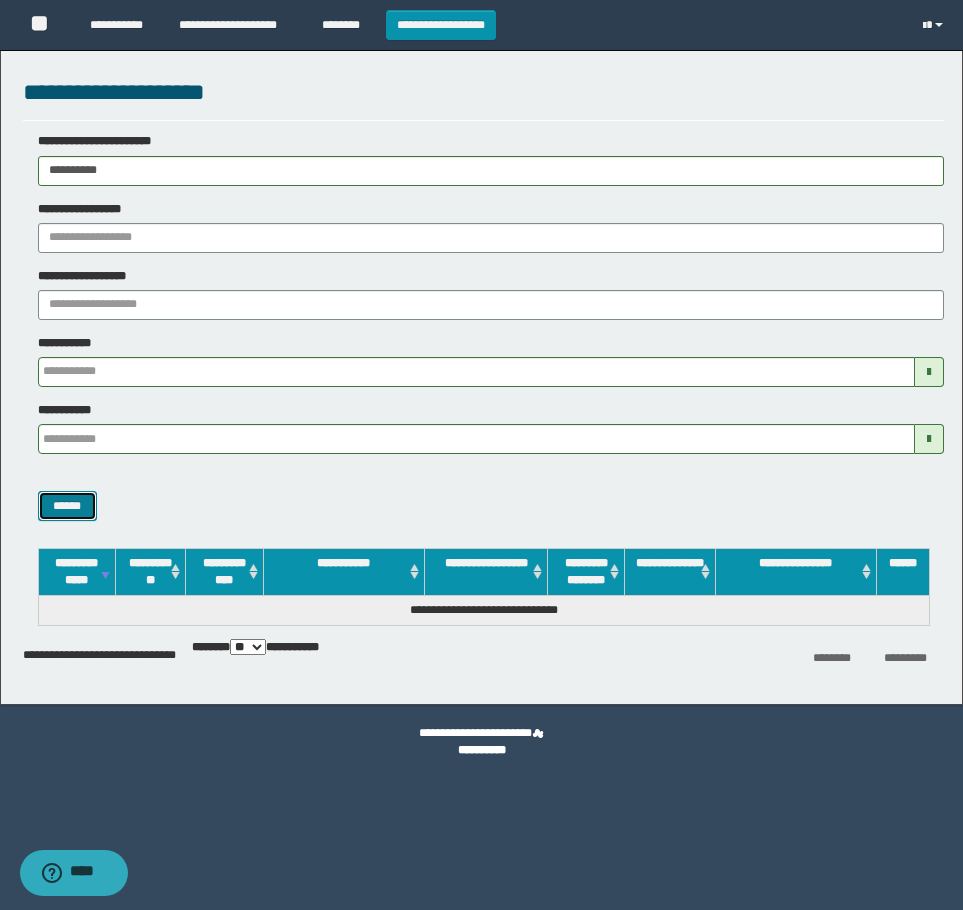 click on "******" at bounding box center (67, 506) 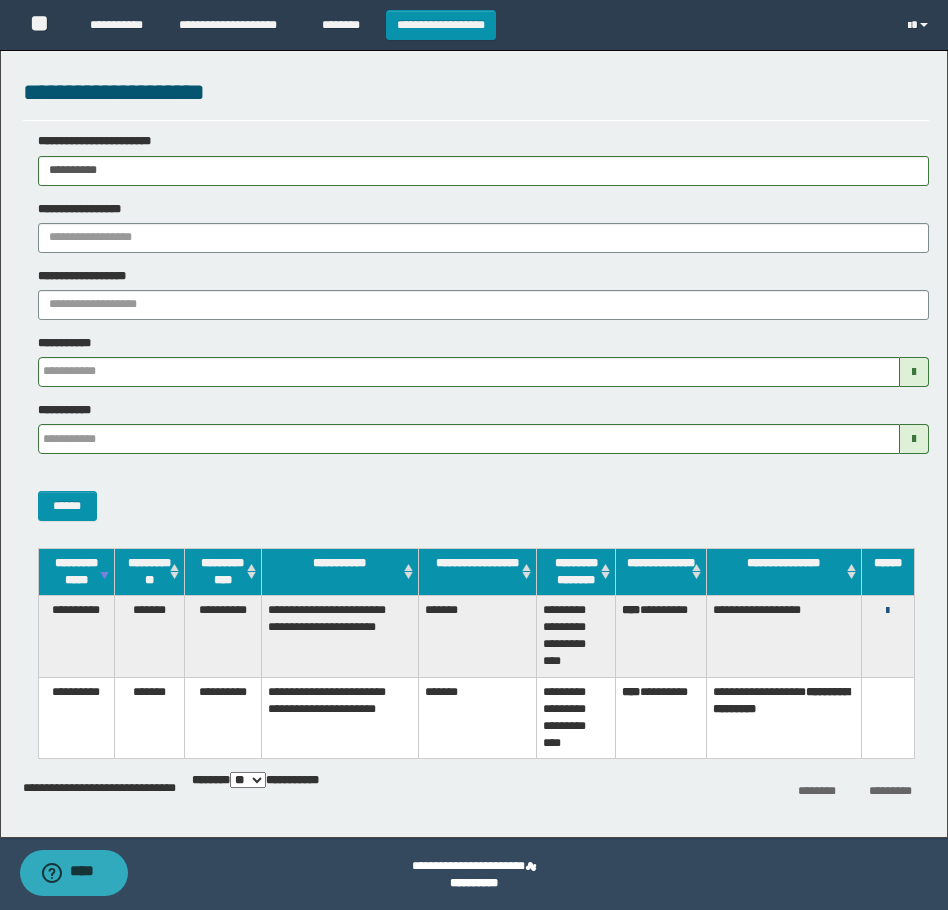 click at bounding box center (887, 611) 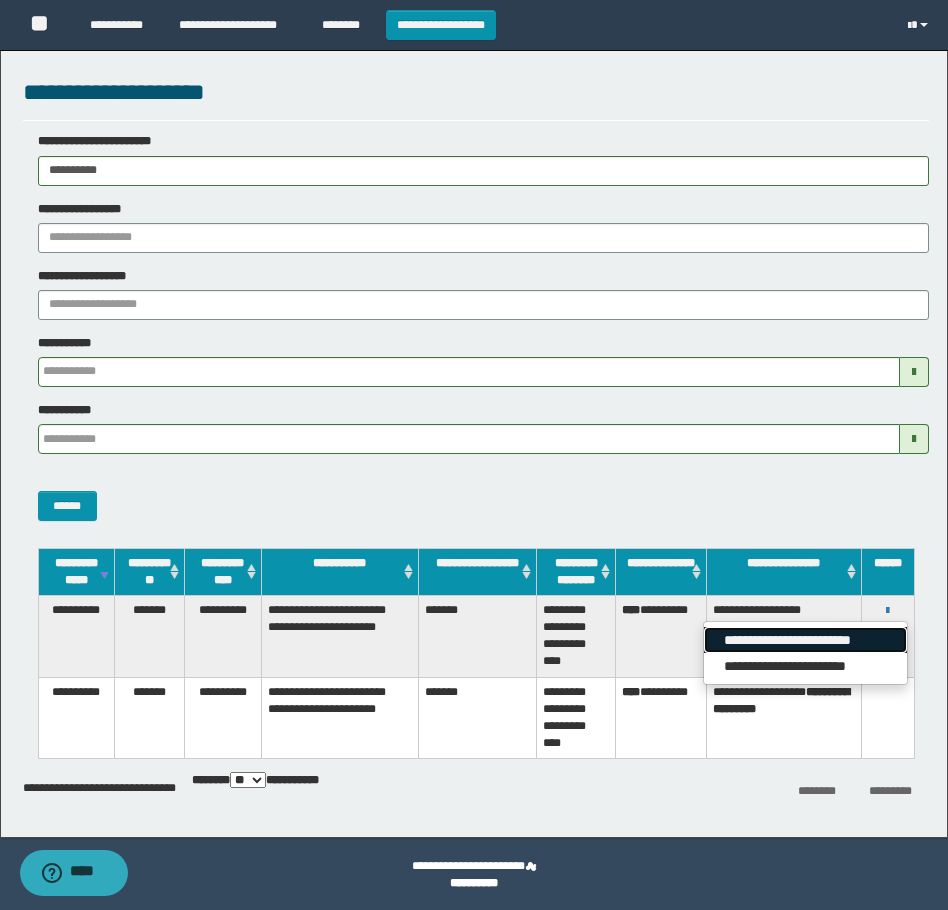 click on "**********" at bounding box center [805, 640] 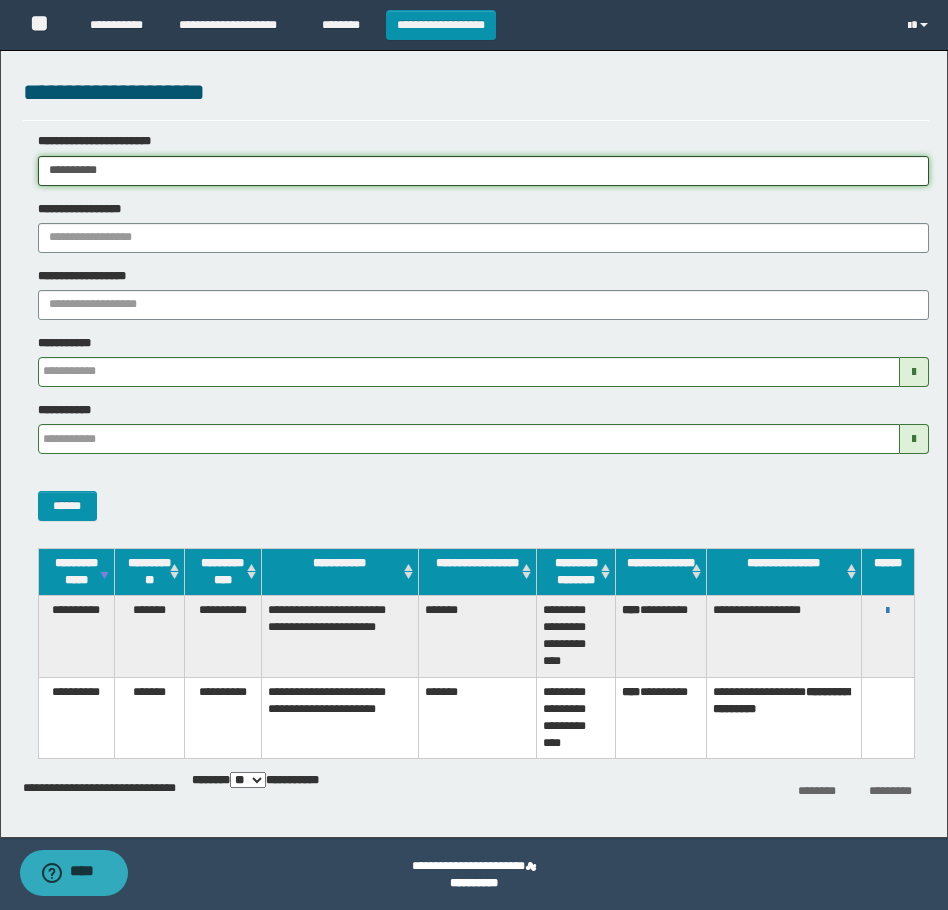 drag, startPoint x: 149, startPoint y: 171, endPoint x: -4, endPoint y: 192, distance: 154.43445 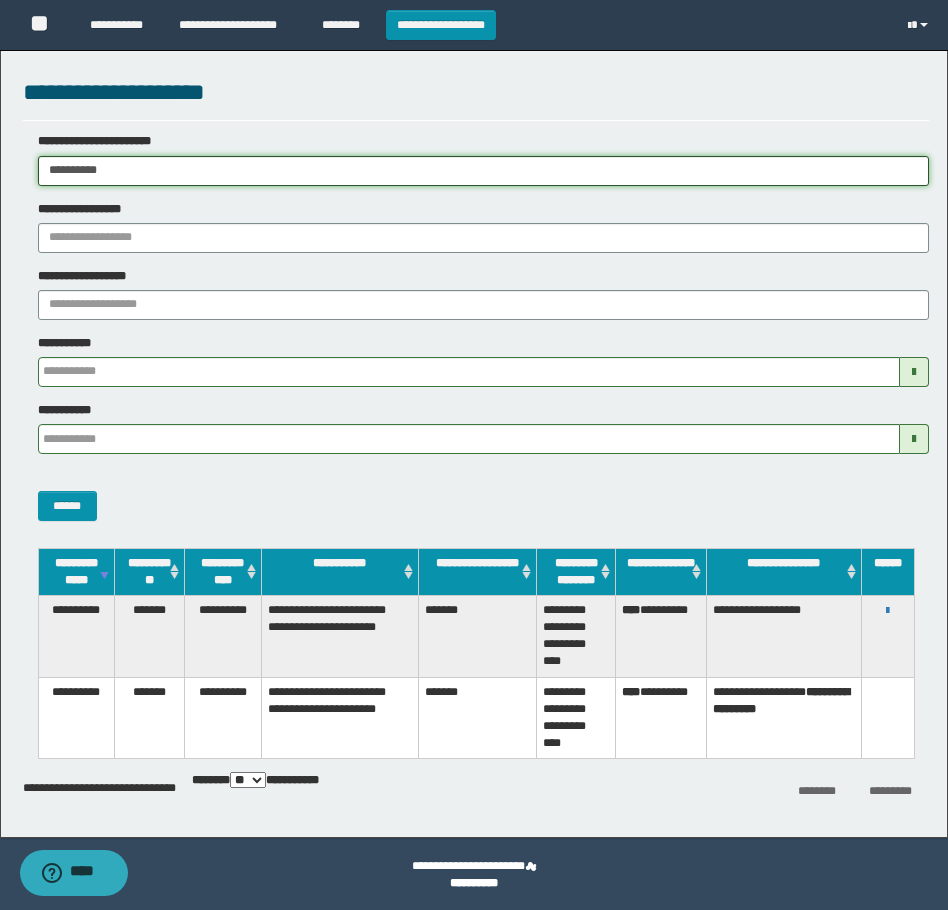 click on "**********" at bounding box center [474, 455] 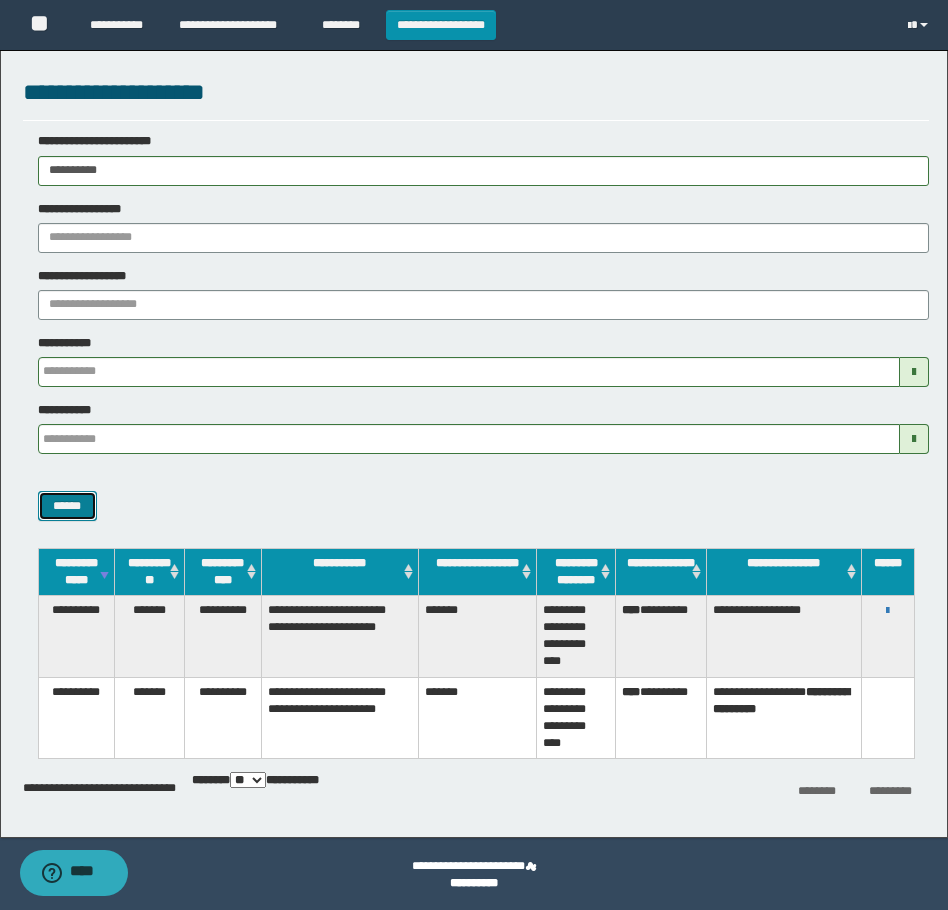click on "******" at bounding box center [67, 506] 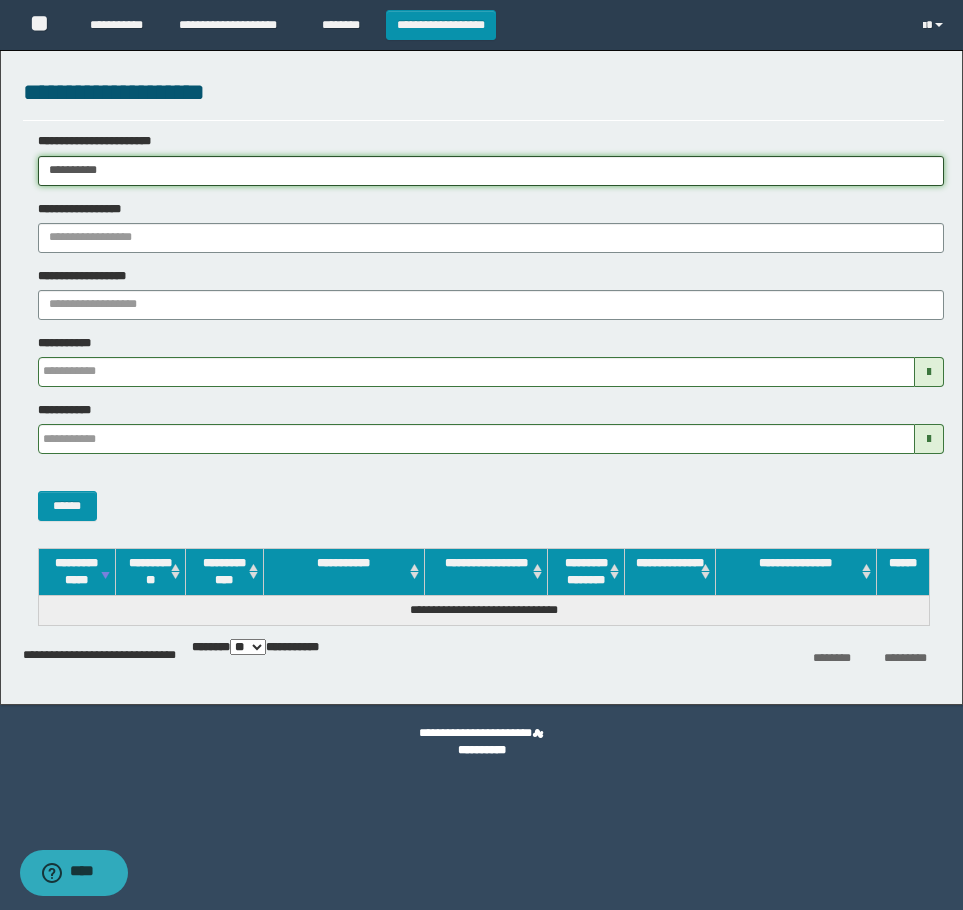 drag, startPoint x: 210, startPoint y: 176, endPoint x: 56, endPoint y: 319, distance: 210.15471 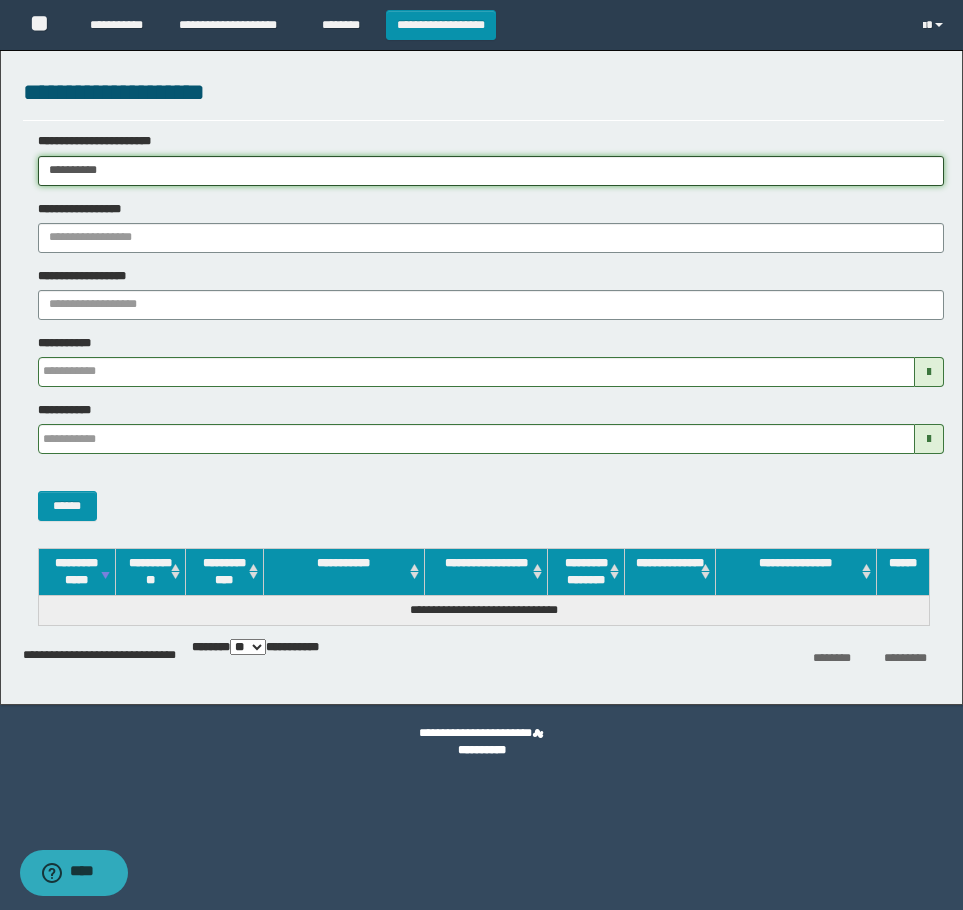 click on "**********" at bounding box center (481, 455) 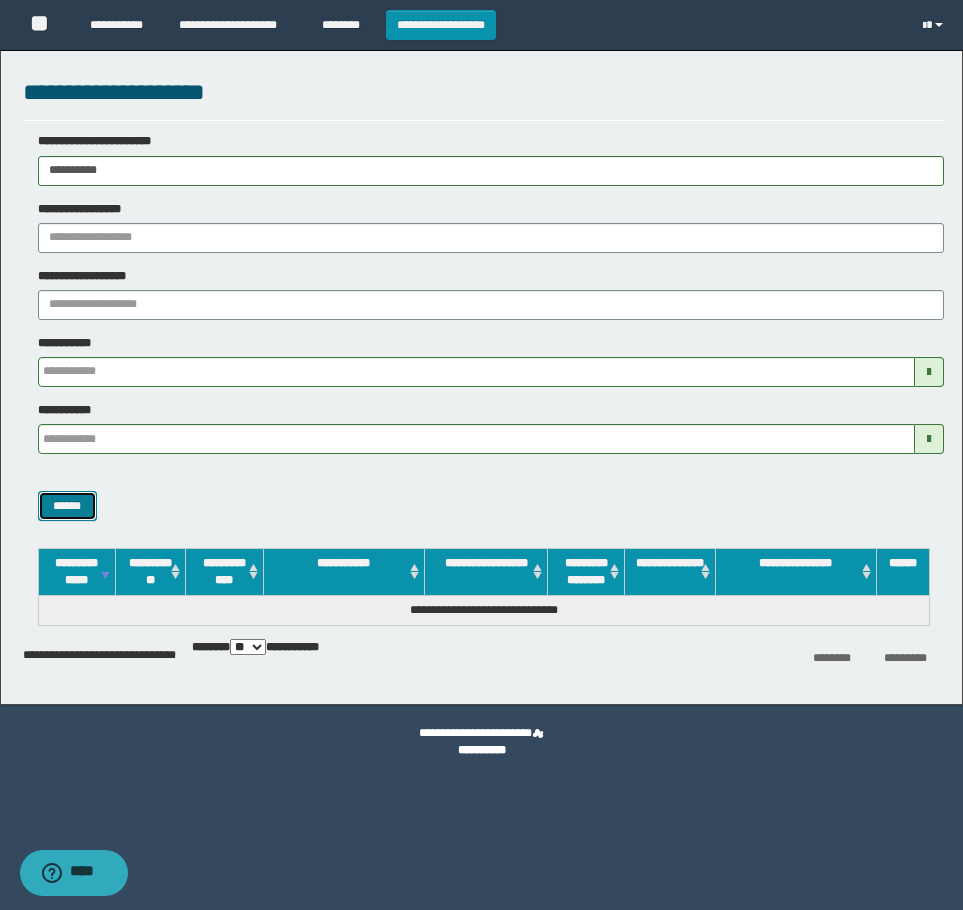 click on "******" at bounding box center (67, 506) 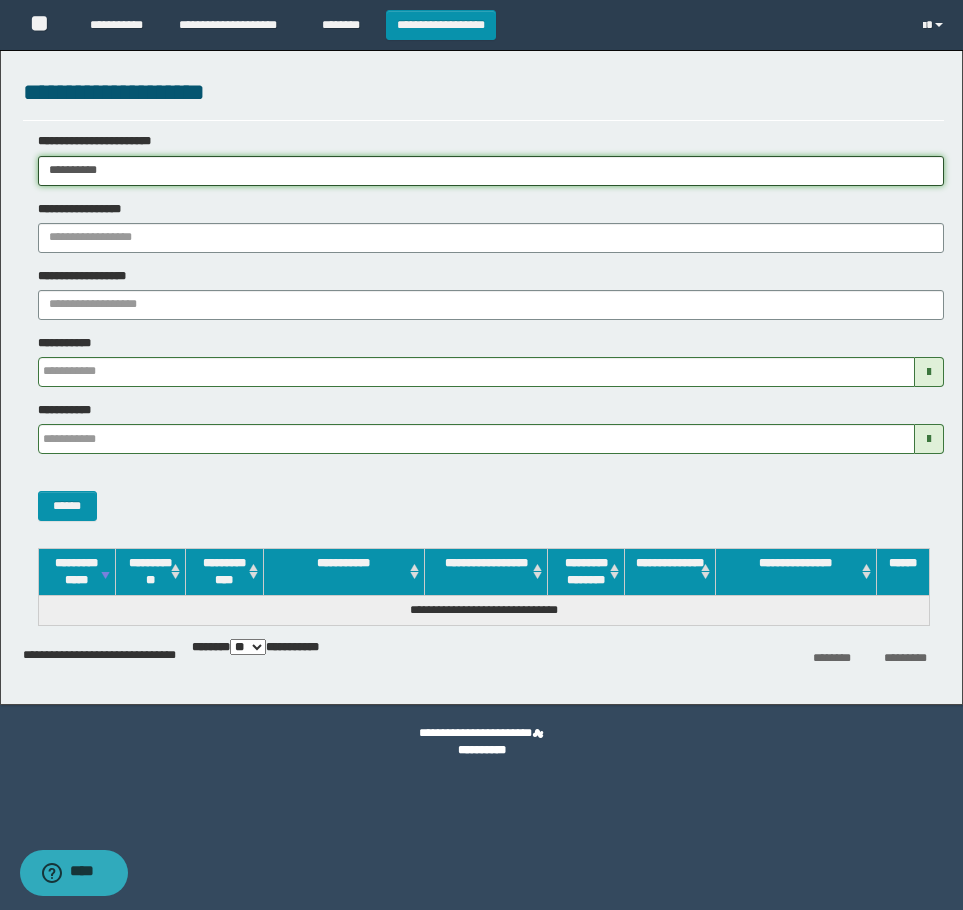 drag, startPoint x: 111, startPoint y: 161, endPoint x: 26, endPoint y: 241, distance: 116.72617 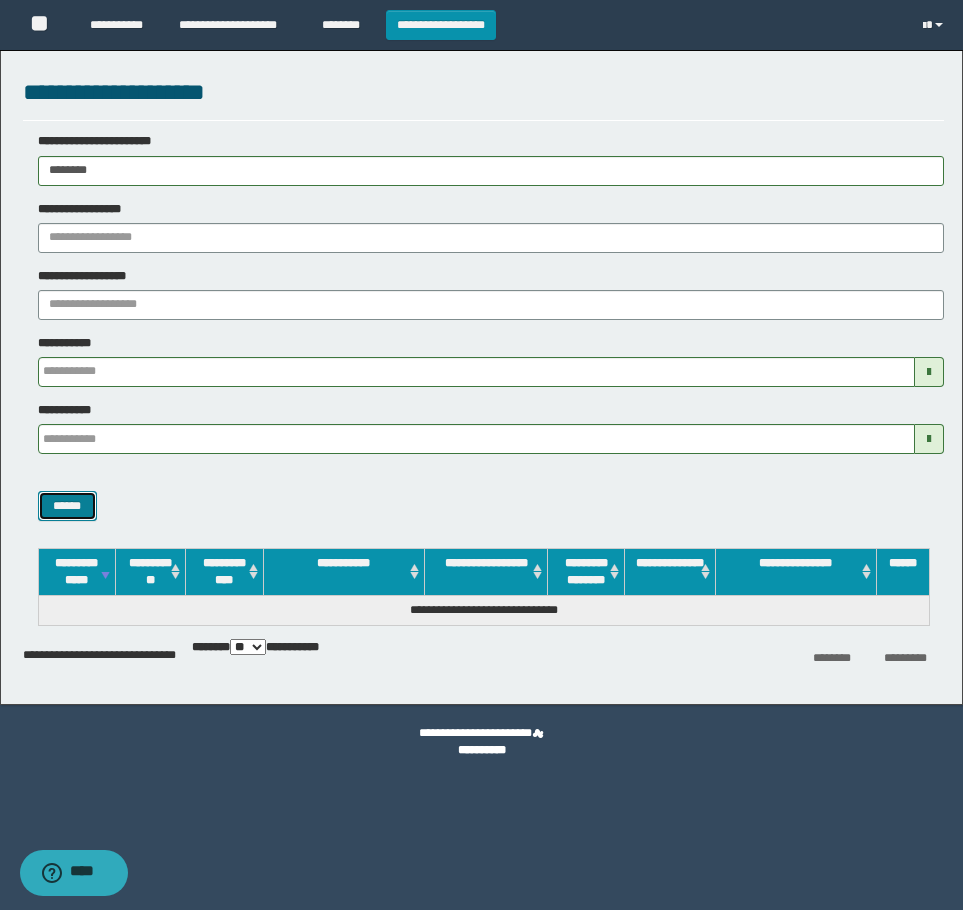 click on "******" at bounding box center (67, 506) 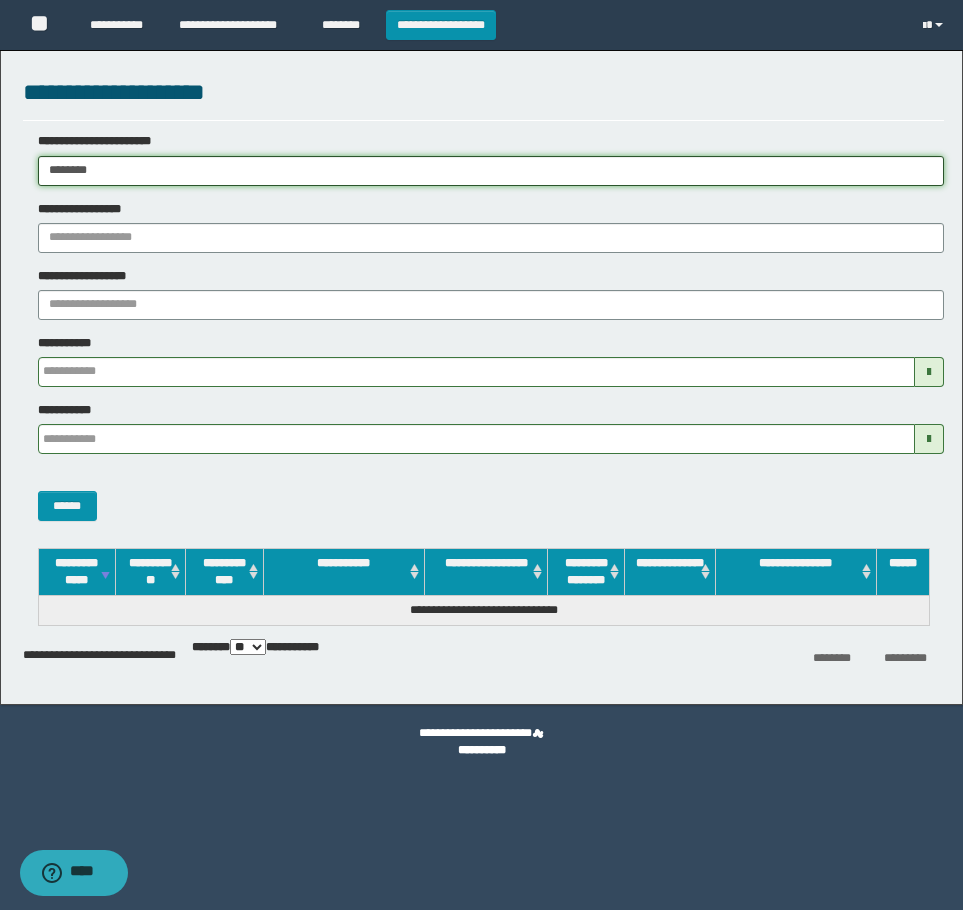 drag, startPoint x: 295, startPoint y: 162, endPoint x: -4, endPoint y: 213, distance: 303.31833 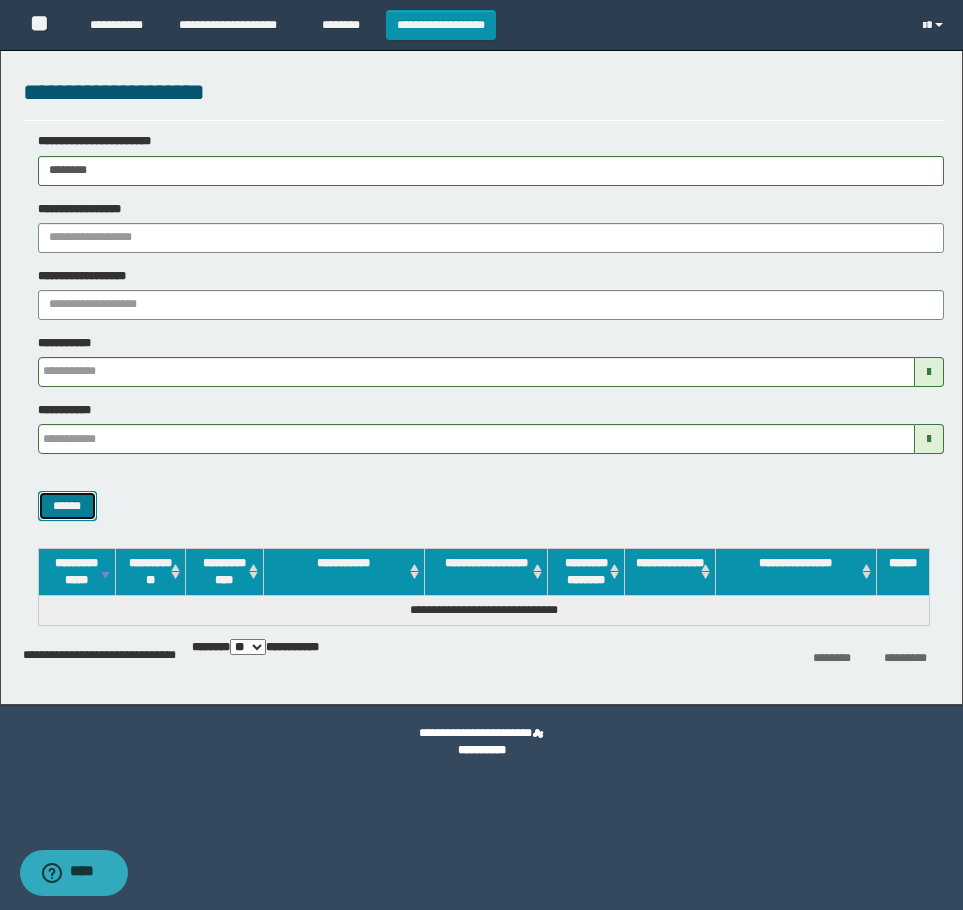 click on "******" at bounding box center (67, 506) 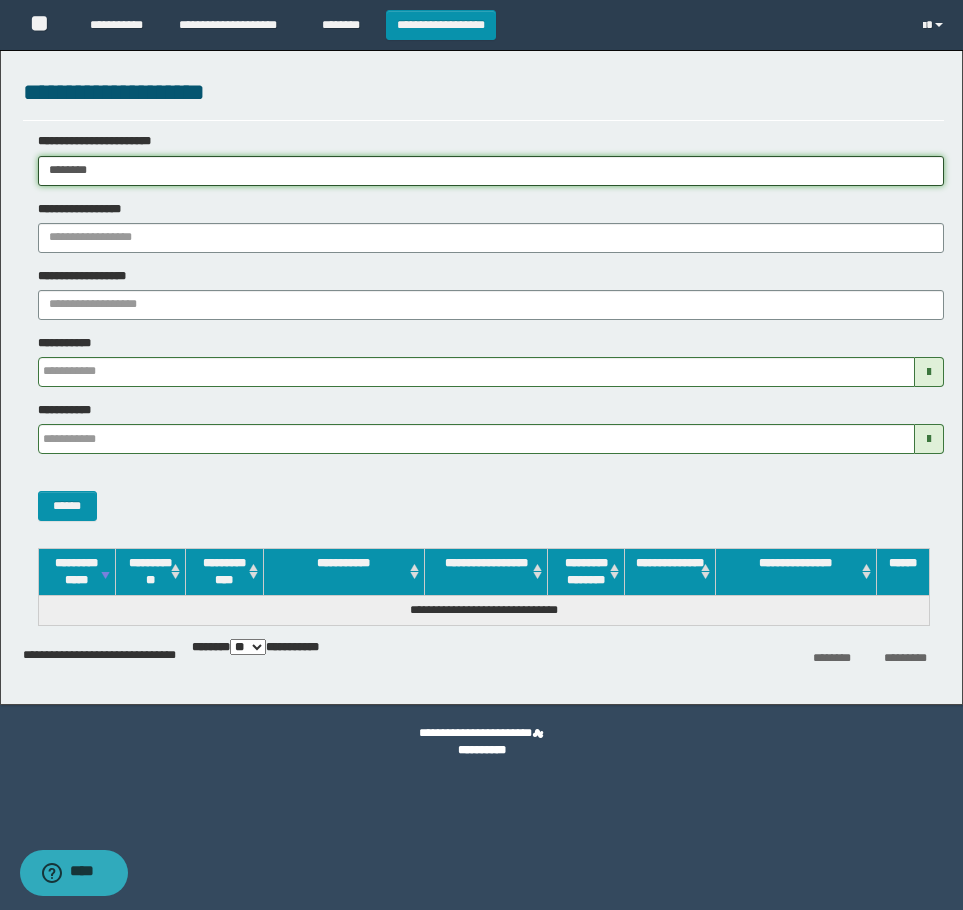 drag, startPoint x: 152, startPoint y: 166, endPoint x: 51, endPoint y: 217, distance: 113.14592 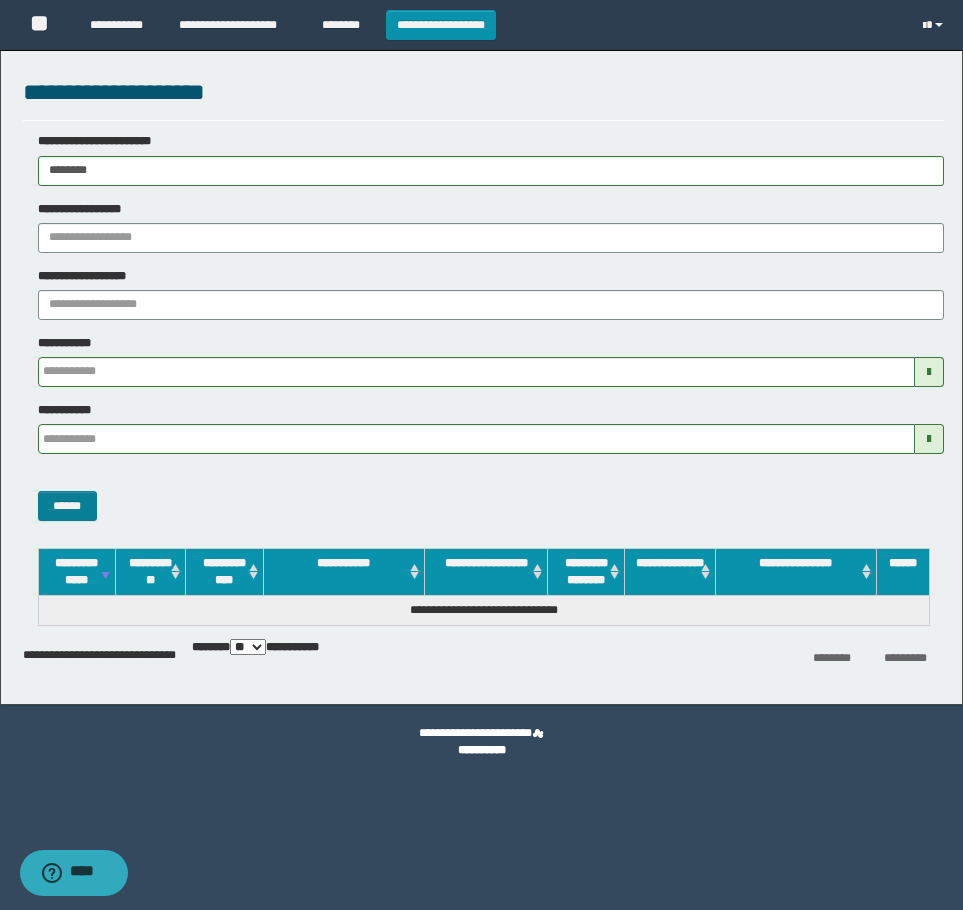 drag, startPoint x: 73, startPoint y: 486, endPoint x: 67, endPoint y: 499, distance: 14.3178215 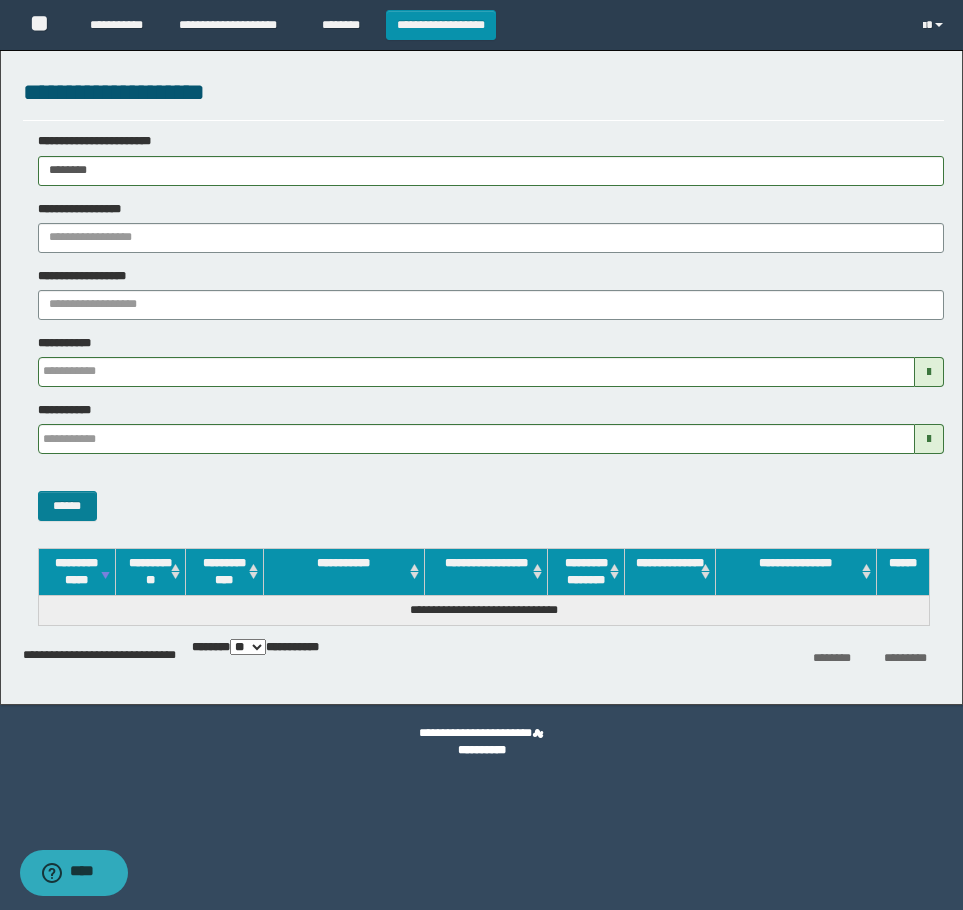 click on "******" at bounding box center (483, 495) 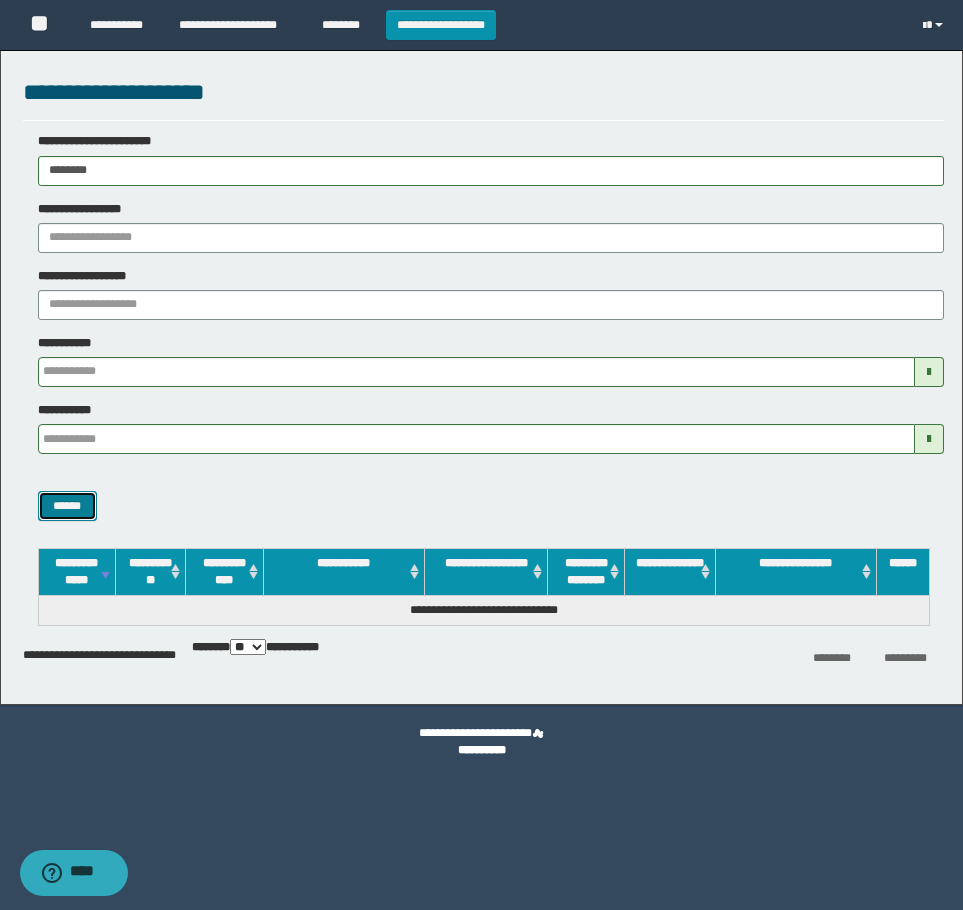 click on "******" at bounding box center (67, 506) 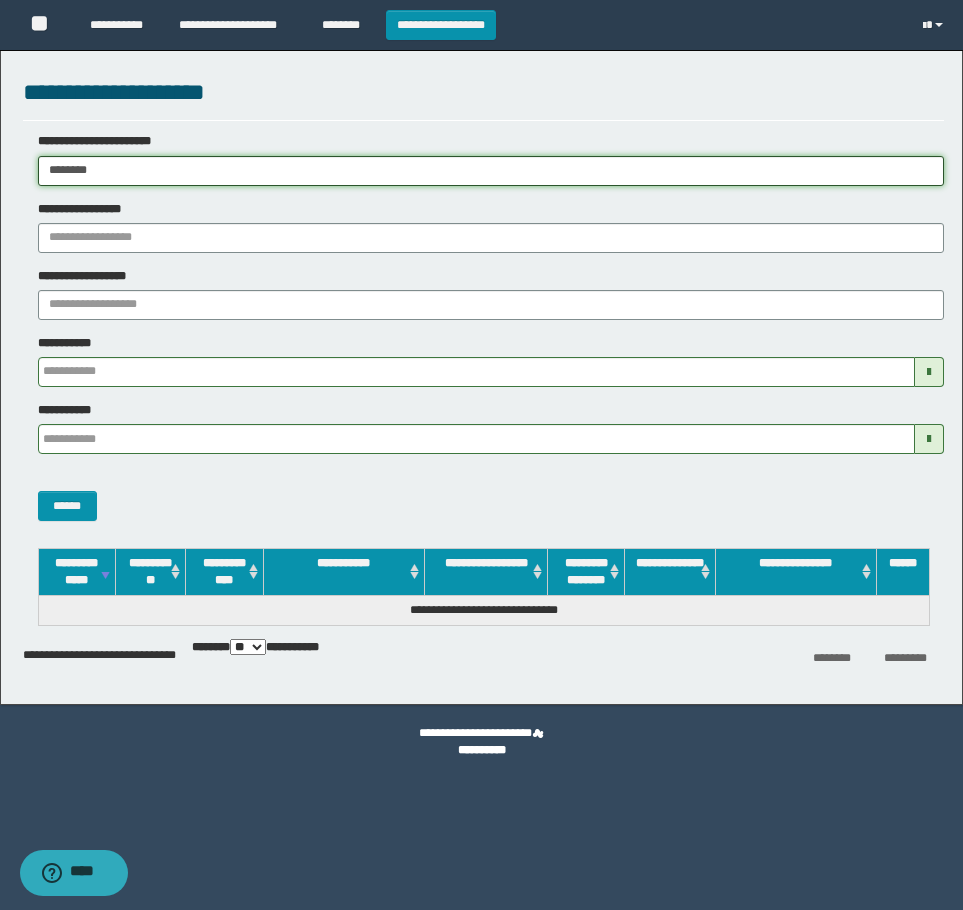 drag, startPoint x: 227, startPoint y: 166, endPoint x: -4, endPoint y: 270, distance: 253.3318 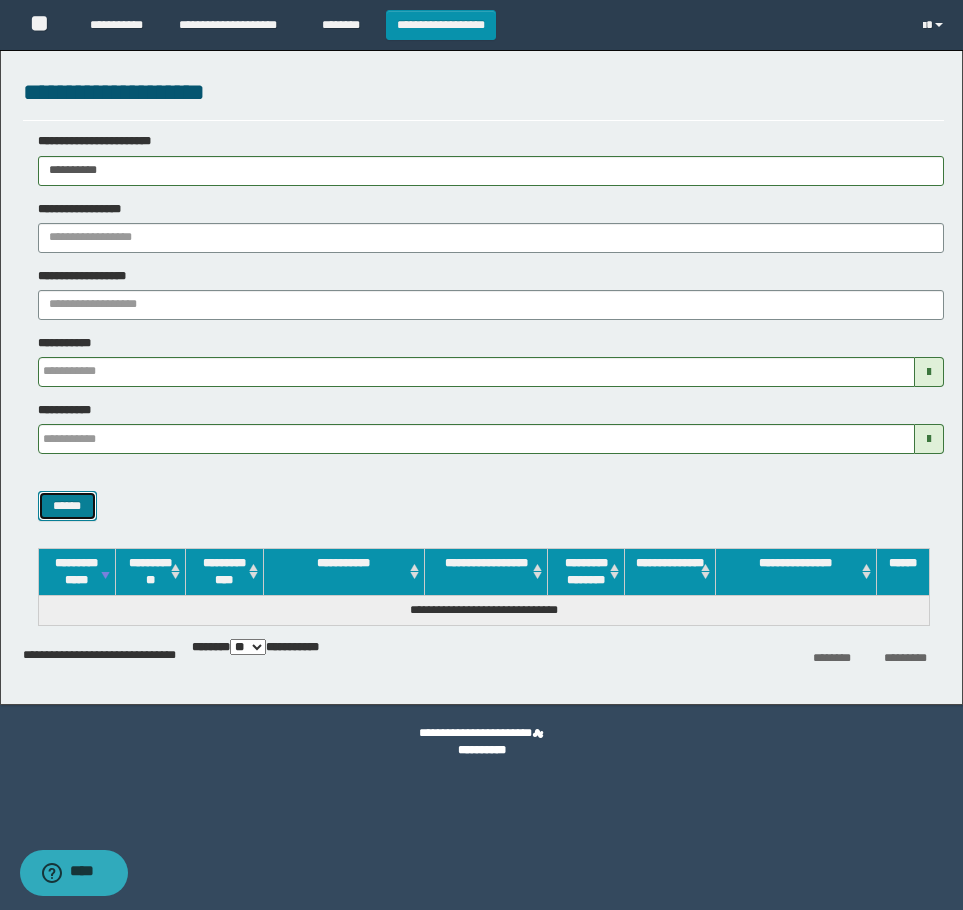 click on "******" at bounding box center (67, 506) 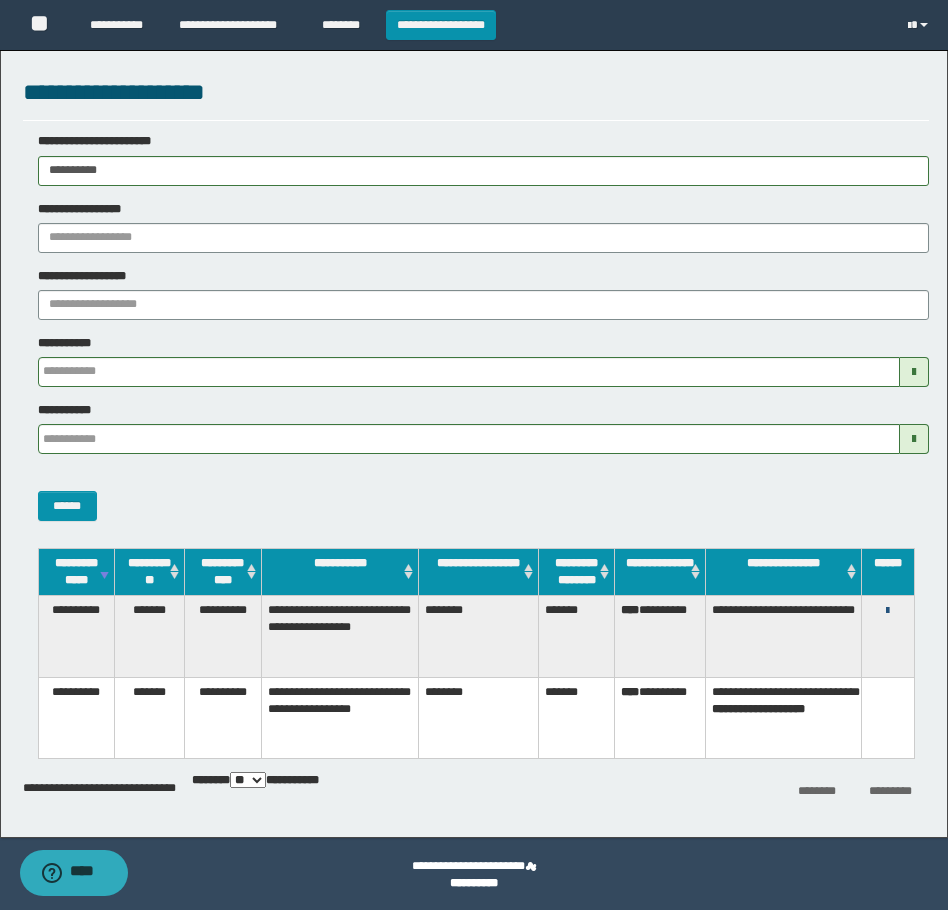 click on "**********" at bounding box center [888, 610] 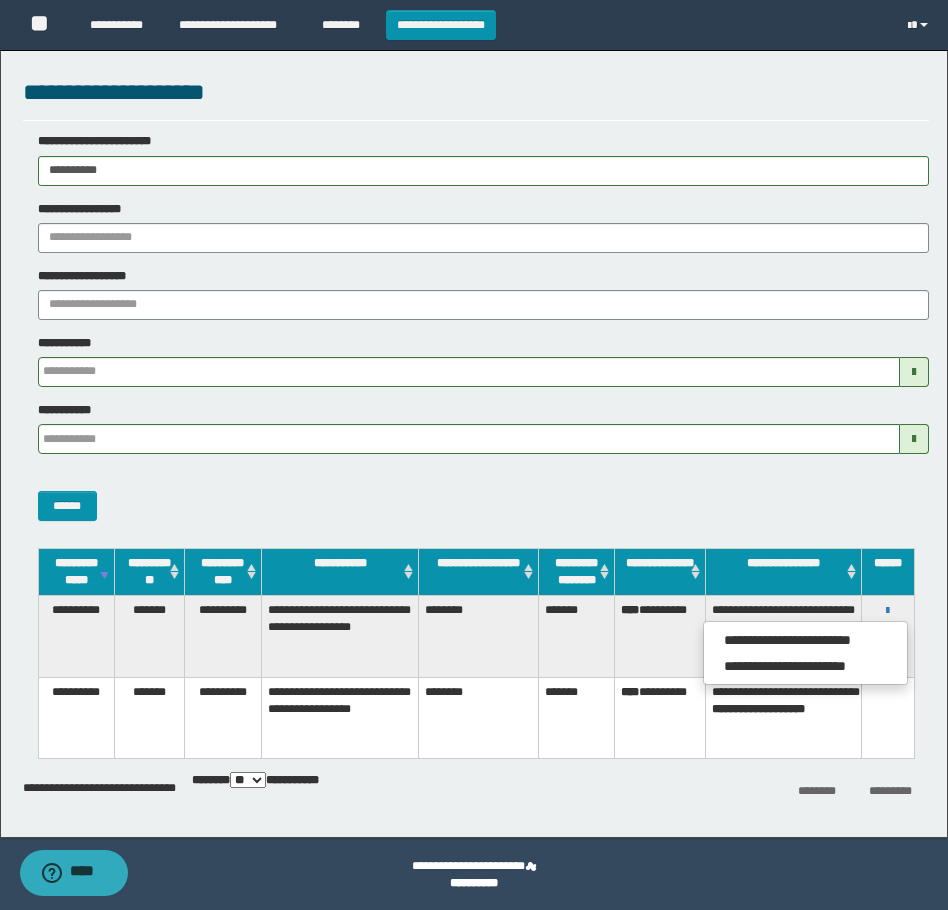 drag, startPoint x: 823, startPoint y: 625, endPoint x: 805, endPoint y: 629, distance: 18.439089 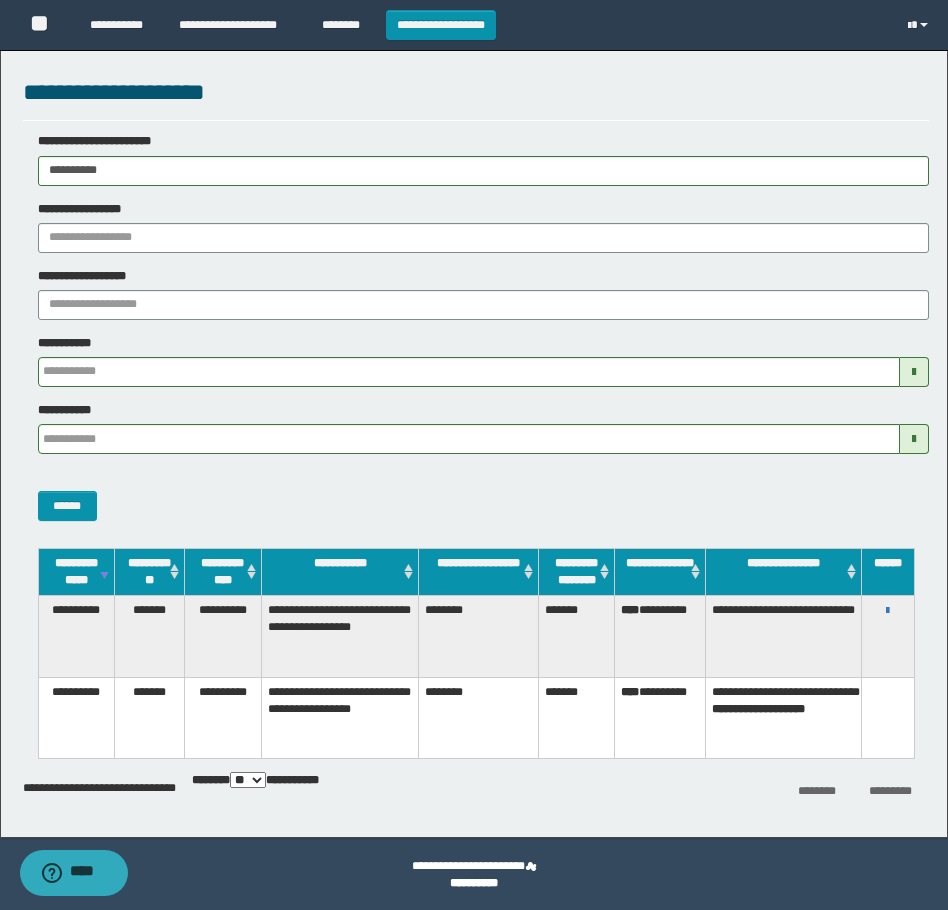 click on "**********" at bounding box center [783, 636] 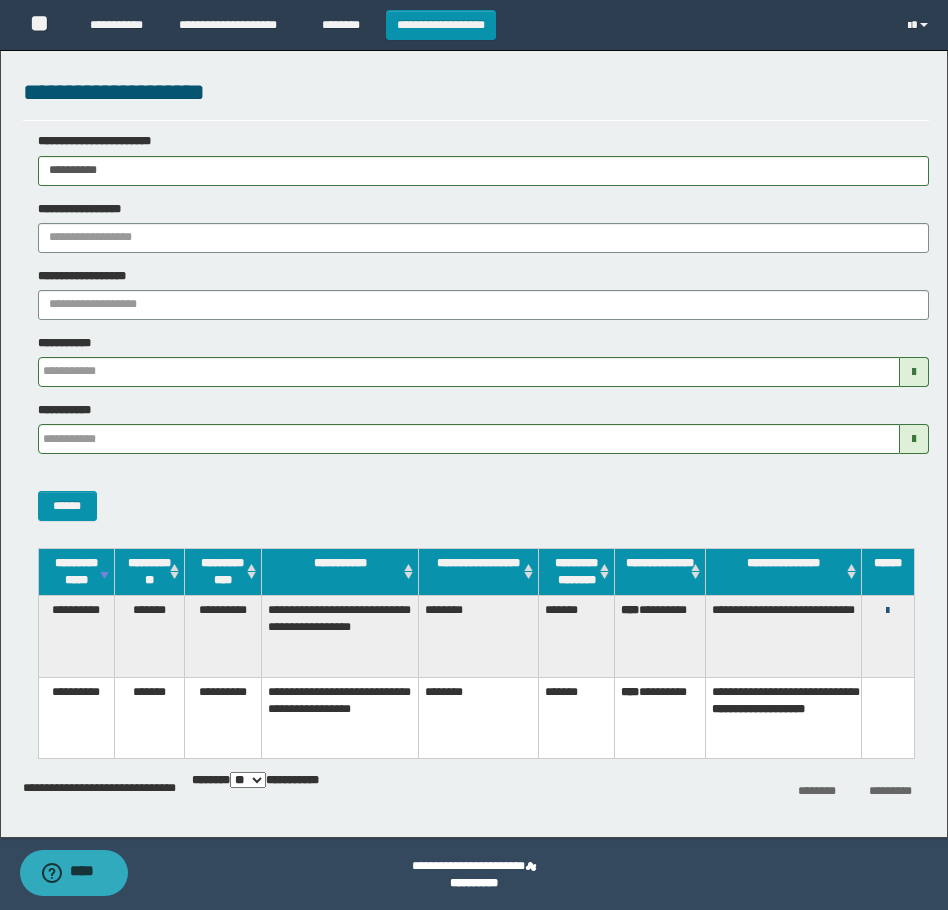 click at bounding box center [887, 611] 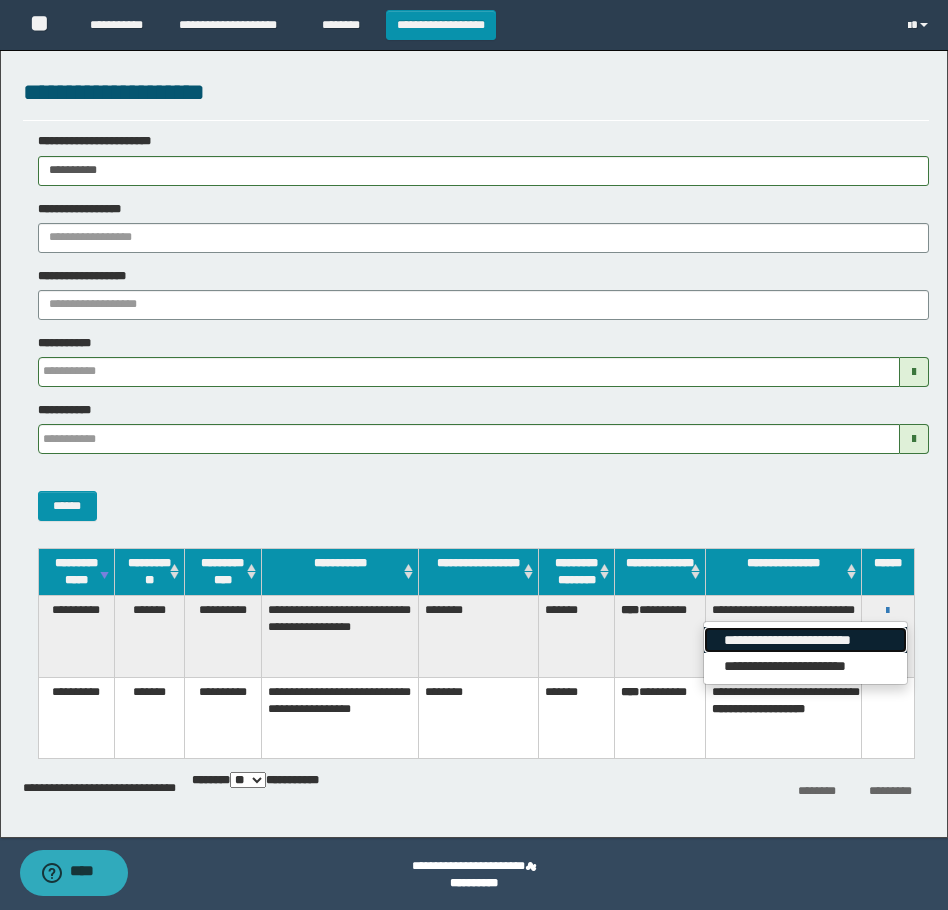click on "**********" at bounding box center [805, 640] 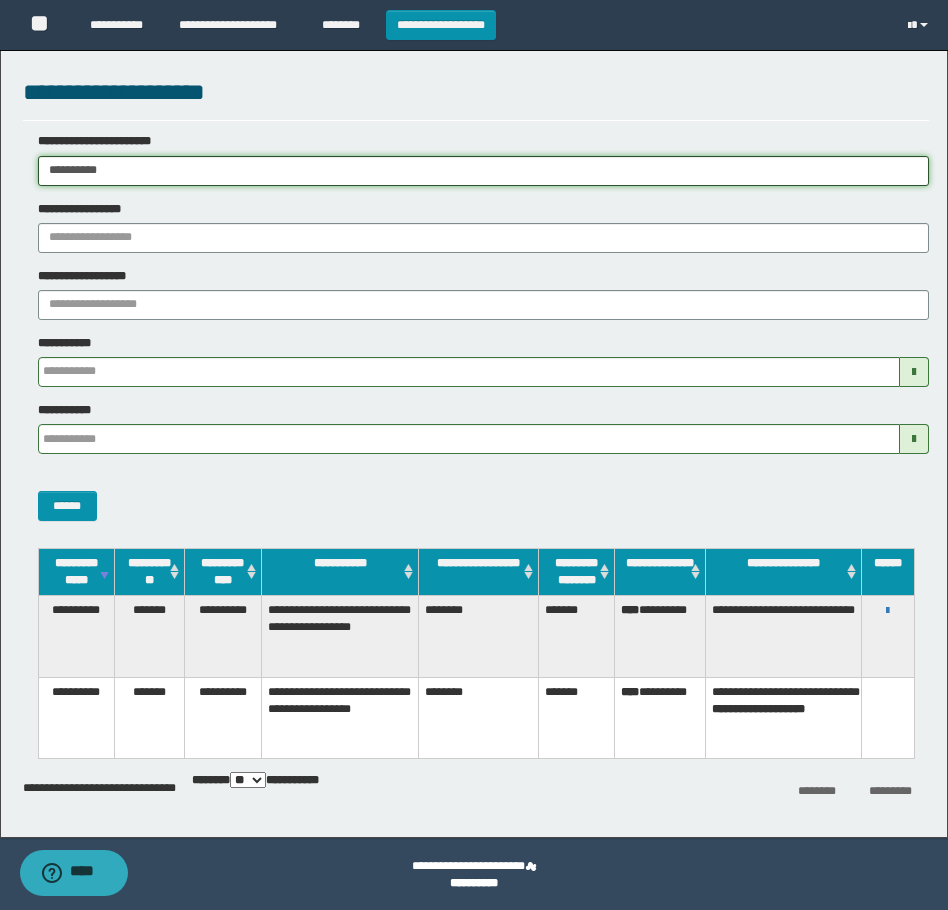 drag, startPoint x: 175, startPoint y: 174, endPoint x: -4, endPoint y: 170, distance: 179.0447 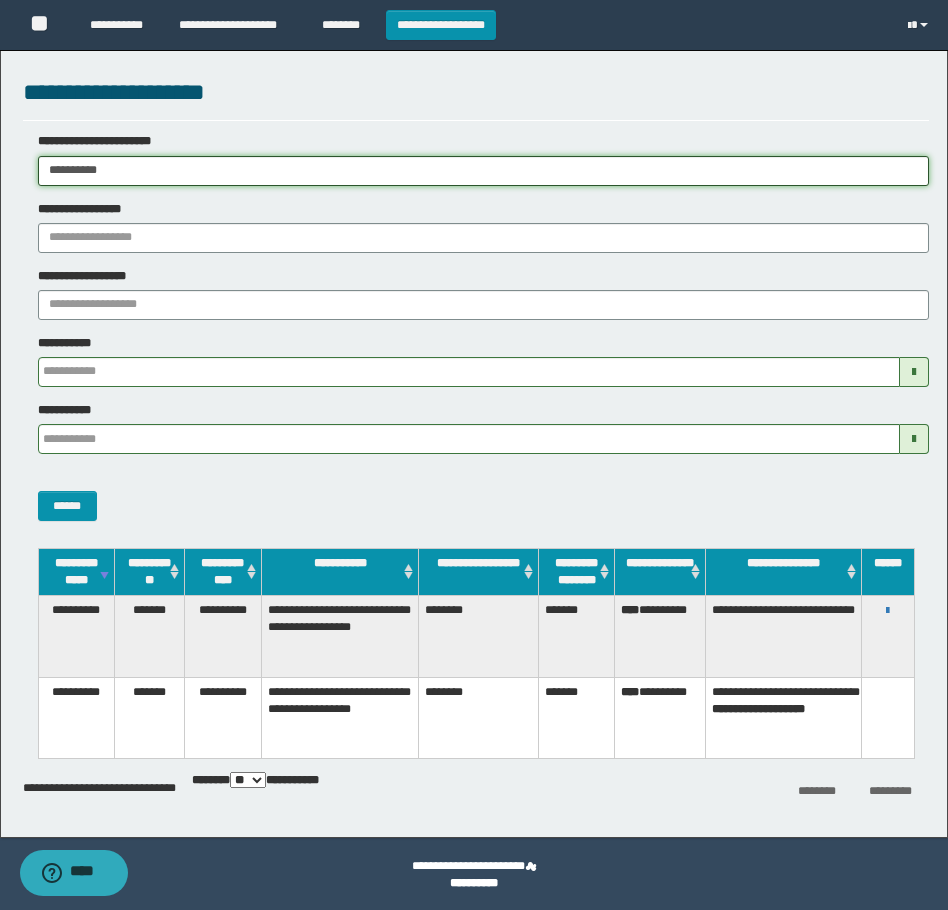 click on "**********" at bounding box center (474, 455) 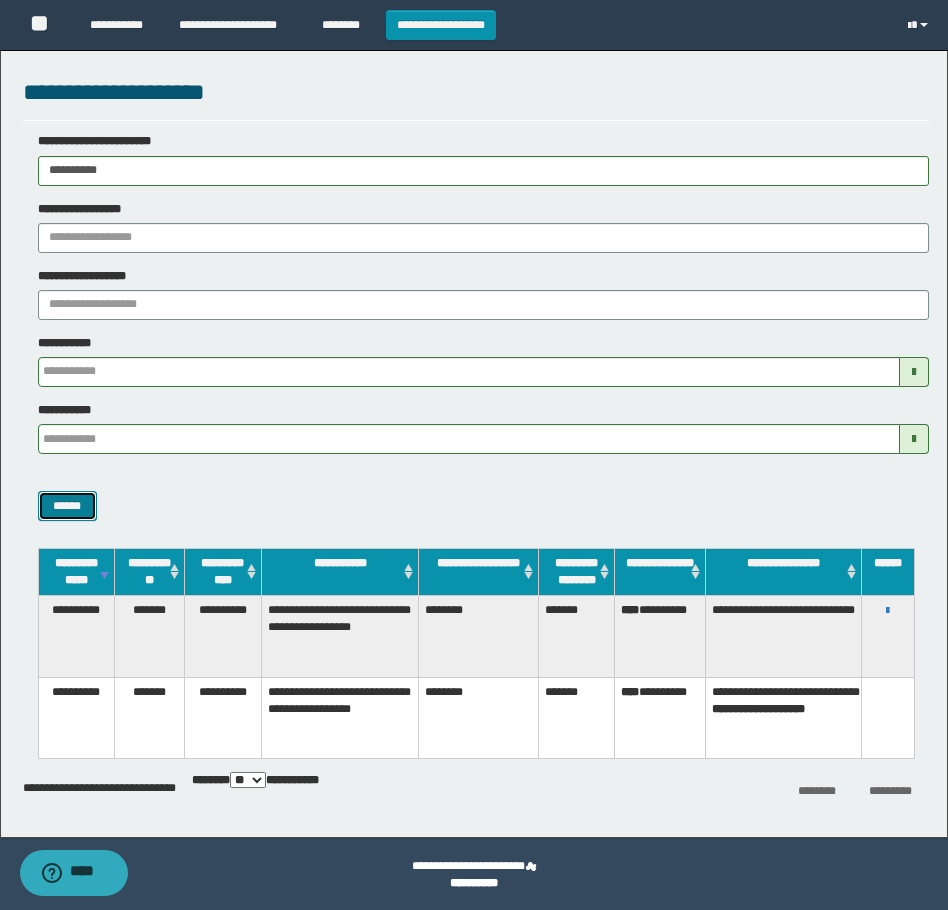 click on "******" at bounding box center [67, 506] 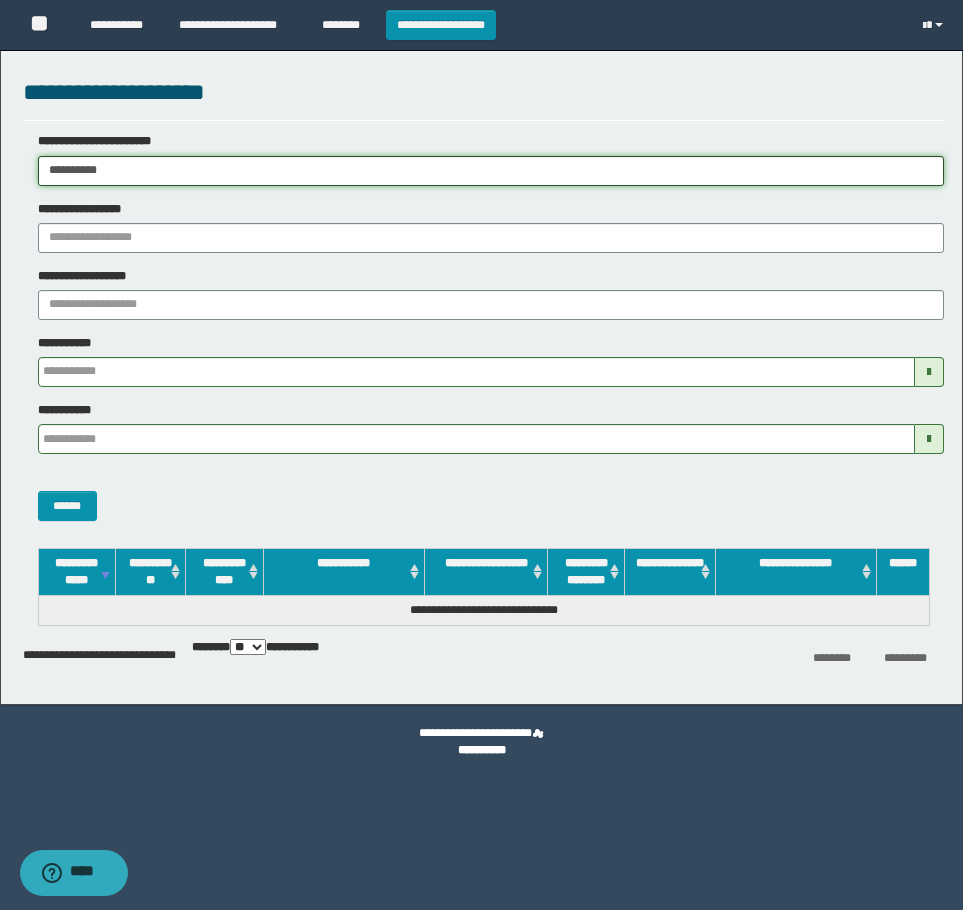 drag, startPoint x: 167, startPoint y: 157, endPoint x: 5, endPoint y: 358, distance: 258.15692 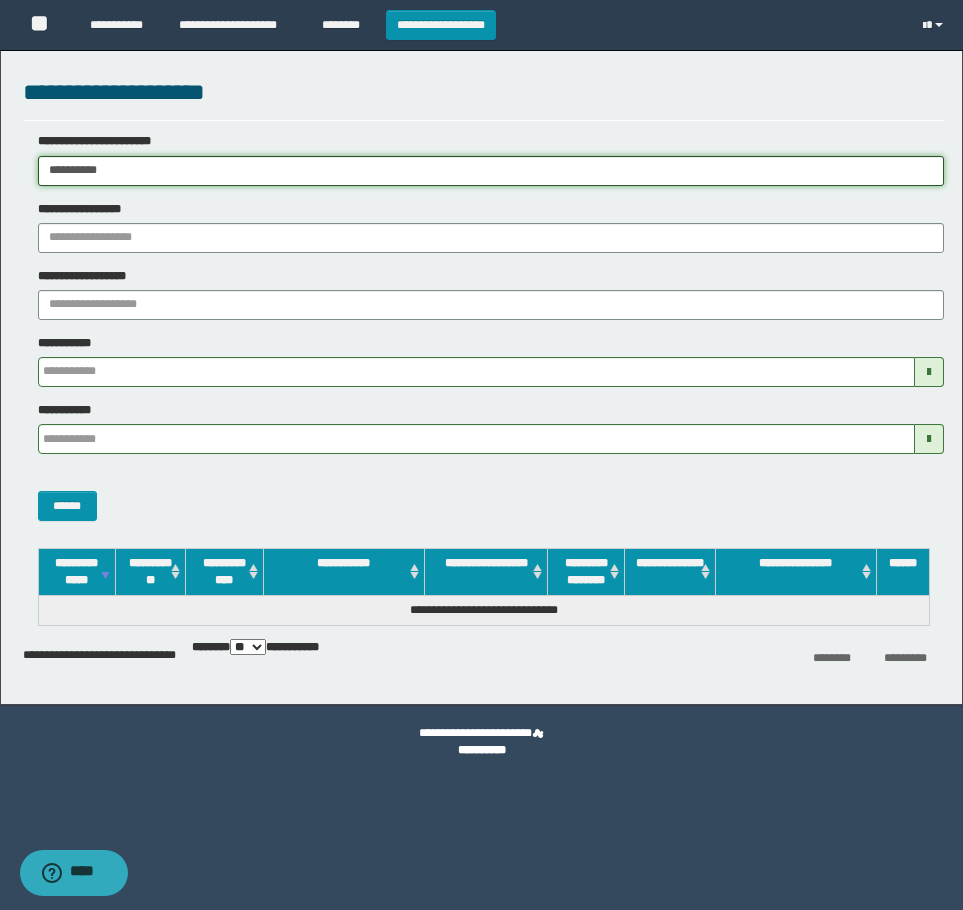 click on "**********" at bounding box center (481, 455) 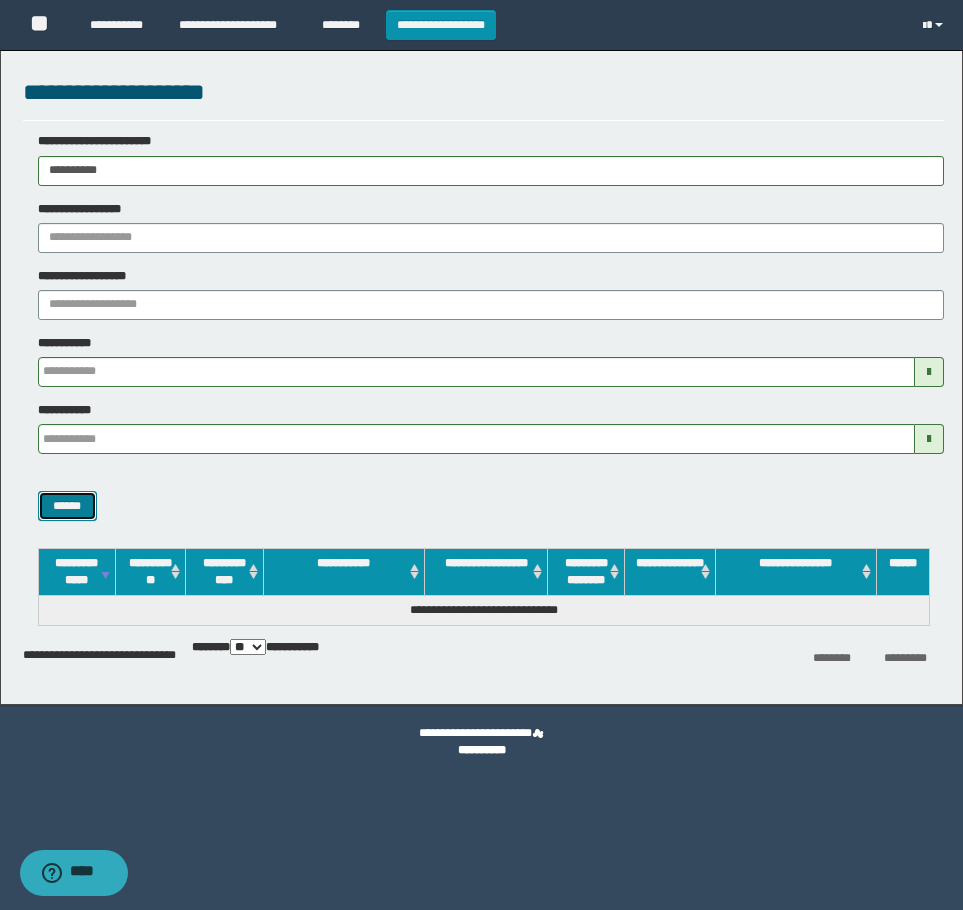click on "******" at bounding box center [67, 506] 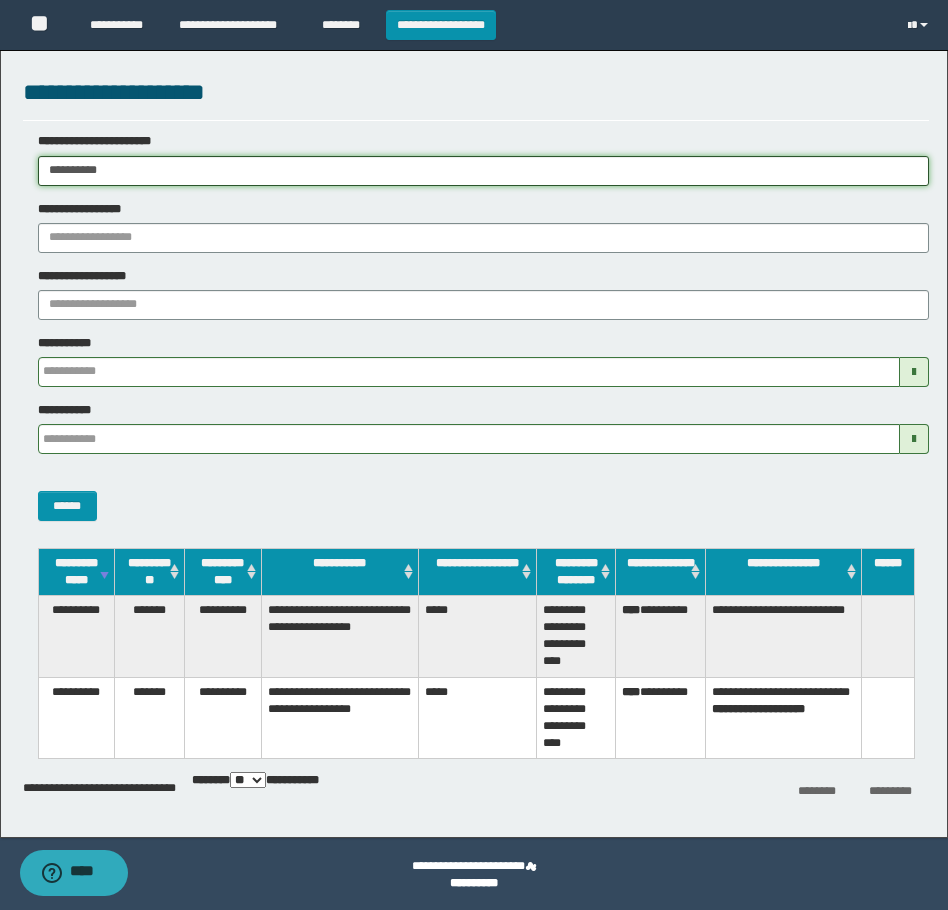 drag, startPoint x: 205, startPoint y: 169, endPoint x: -4, endPoint y: 180, distance: 209.28928 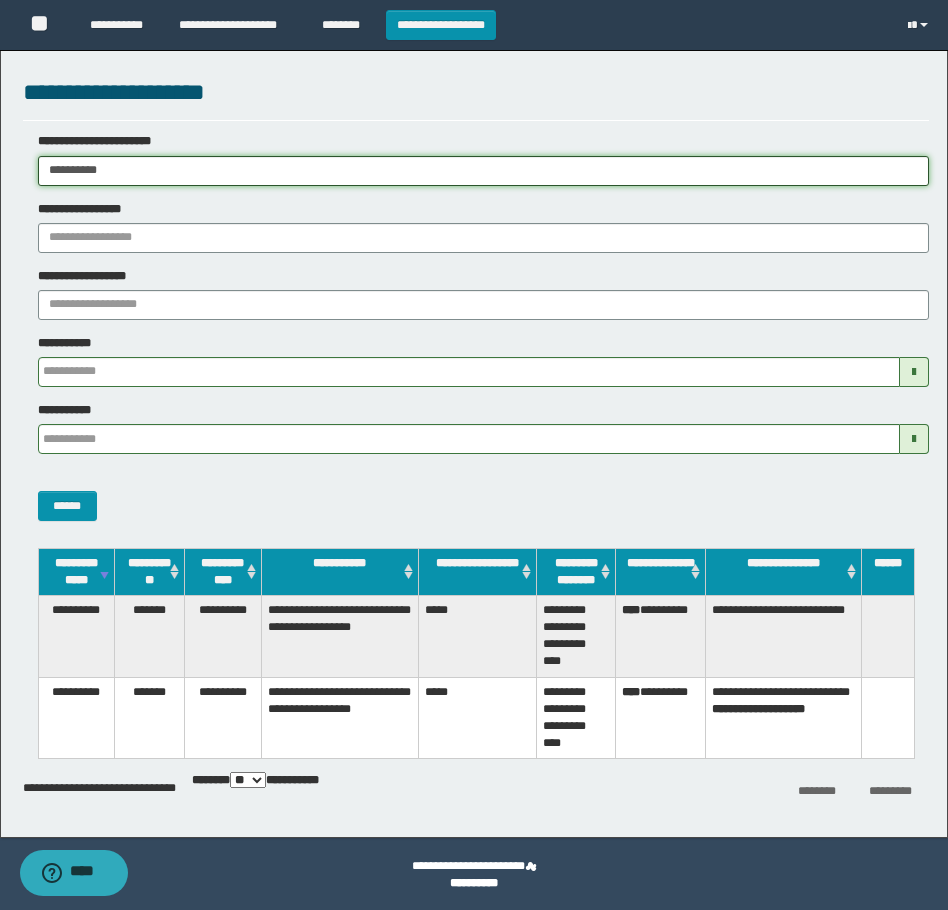 click on "**********" at bounding box center [474, 455] 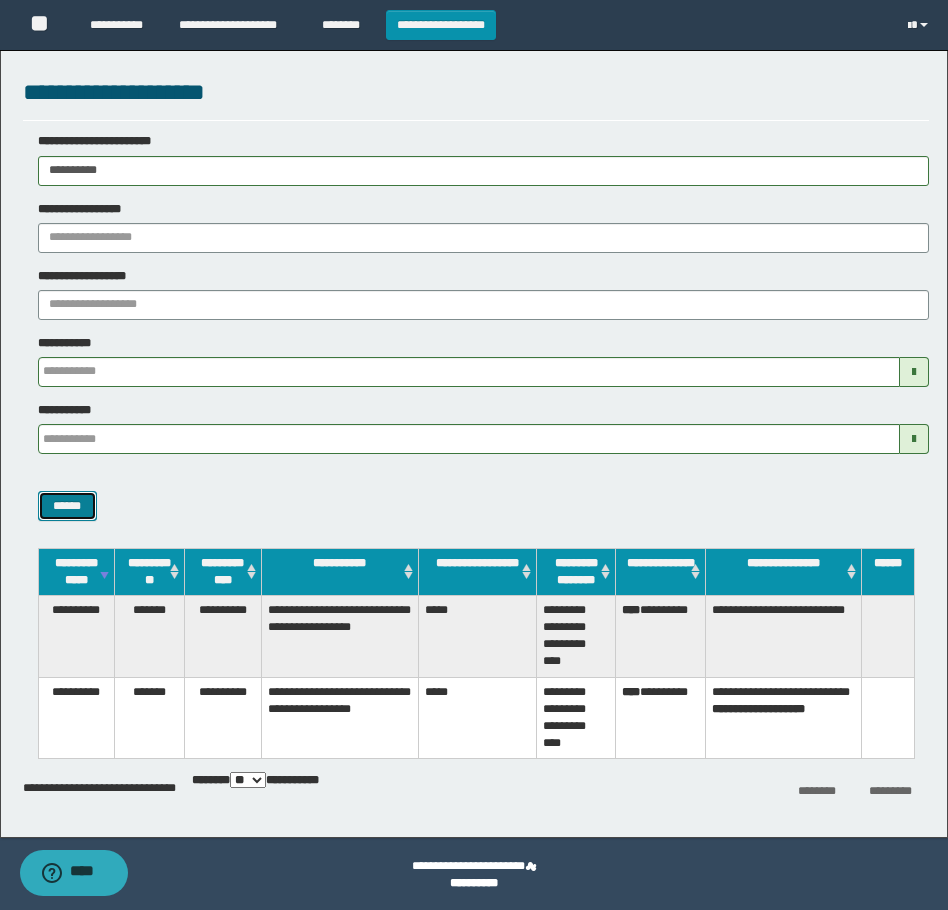 click on "******" at bounding box center (67, 506) 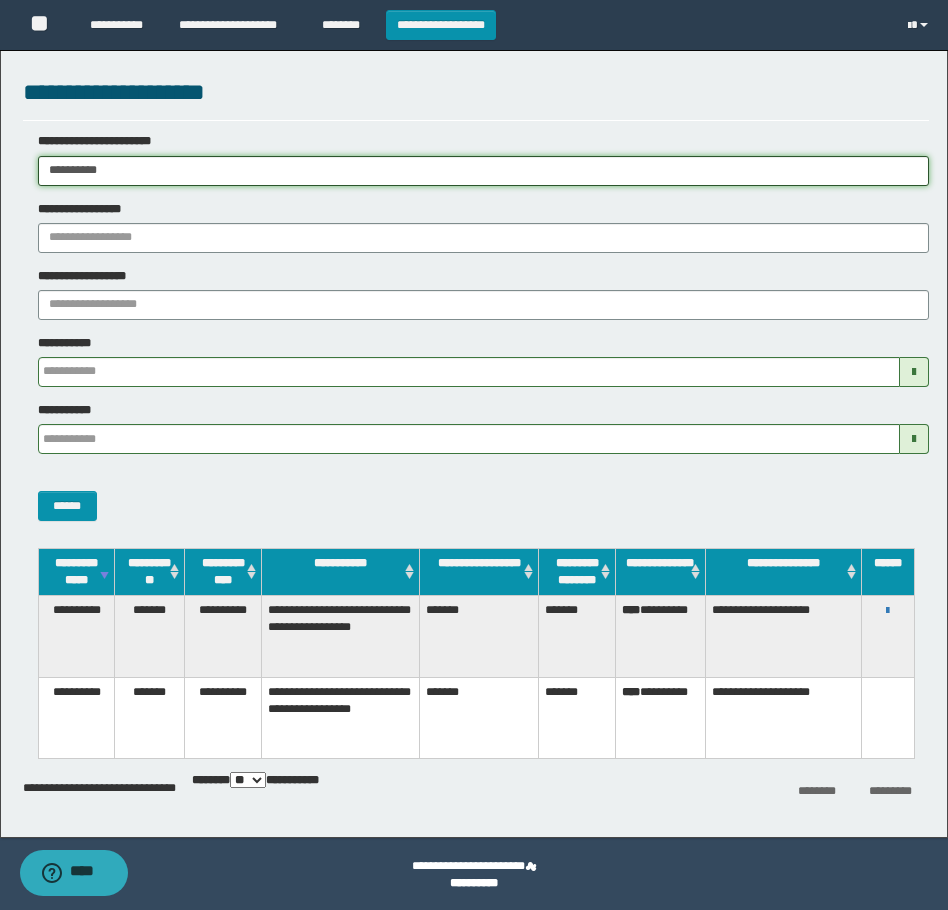 drag, startPoint x: 178, startPoint y: 184, endPoint x: -4, endPoint y: 170, distance: 182.53767 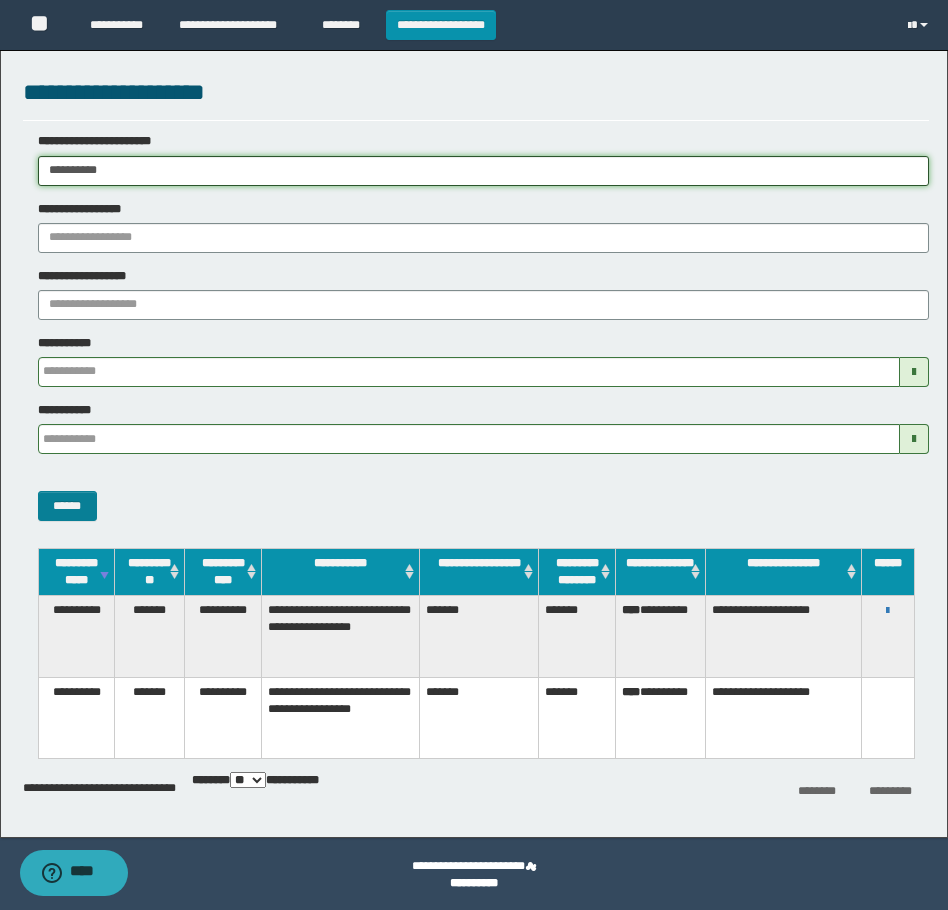 type on "**********" 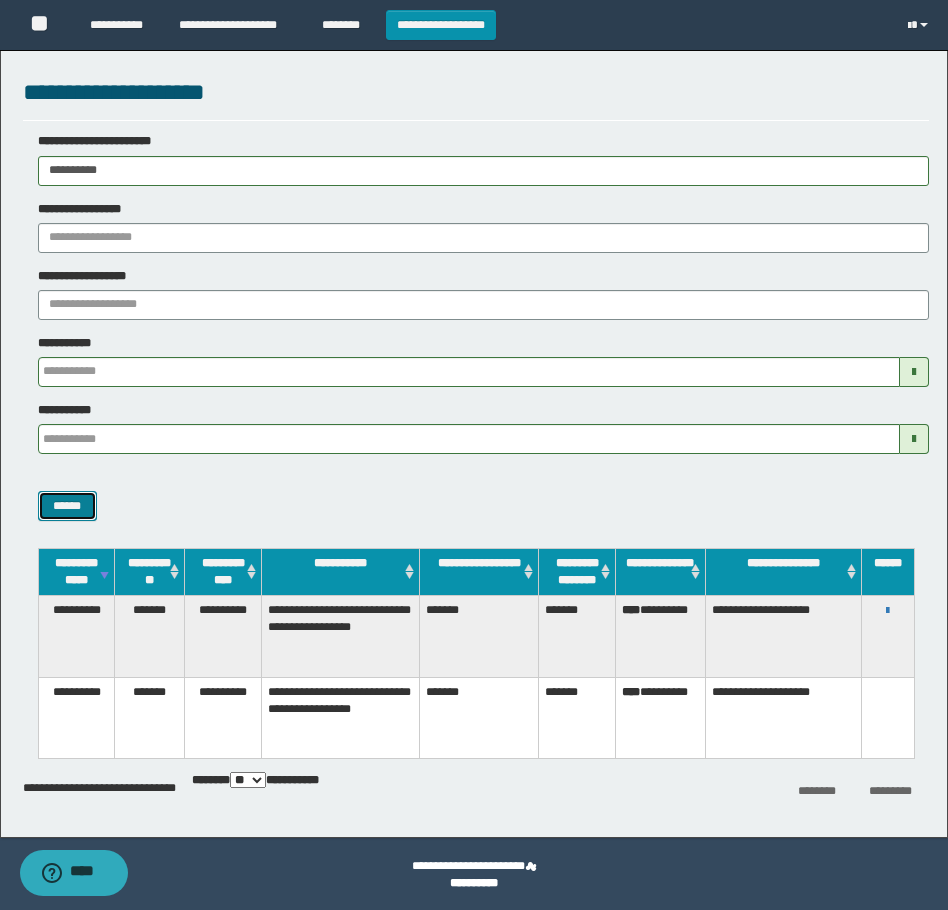 click on "******" at bounding box center (67, 506) 